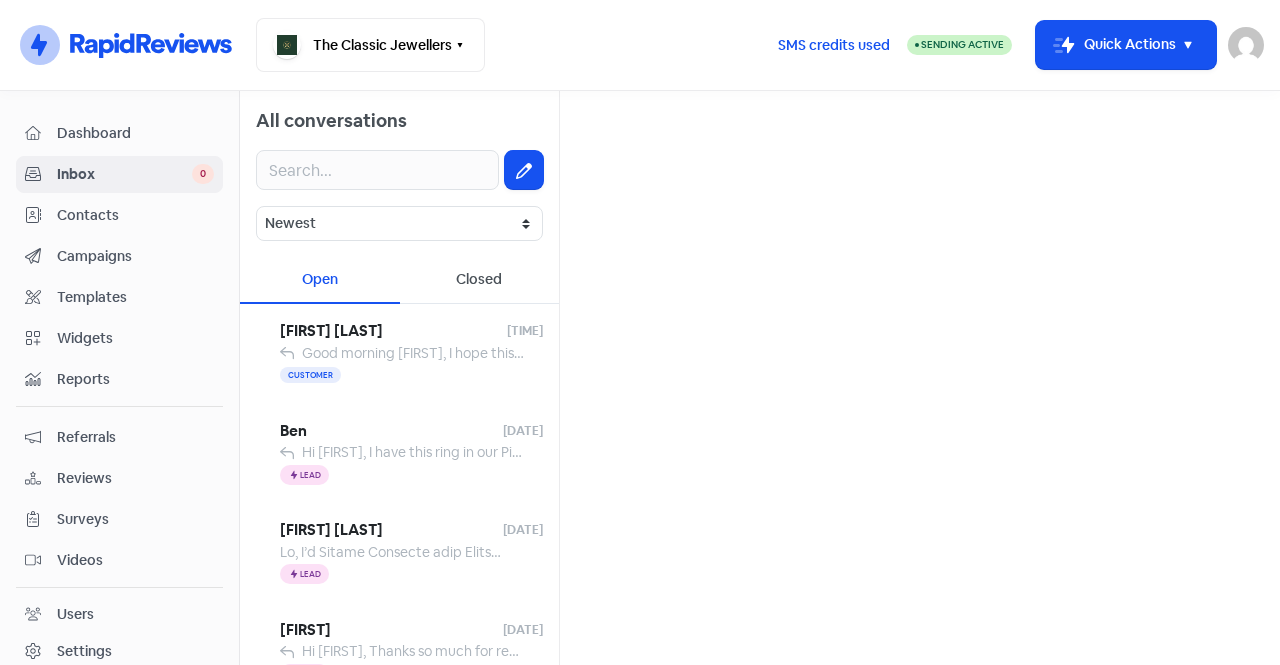 scroll, scrollTop: 0, scrollLeft: 0, axis: both 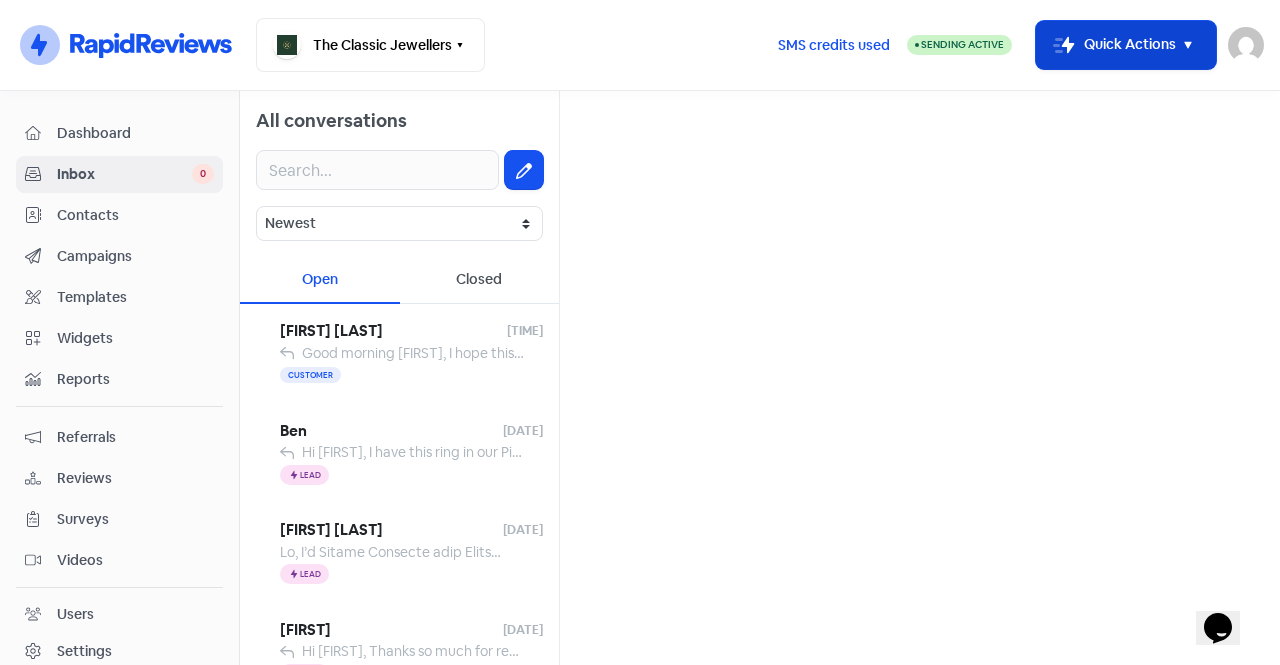 click on "Icon For Thunder-move  Quick Actions" at bounding box center (1126, 45) 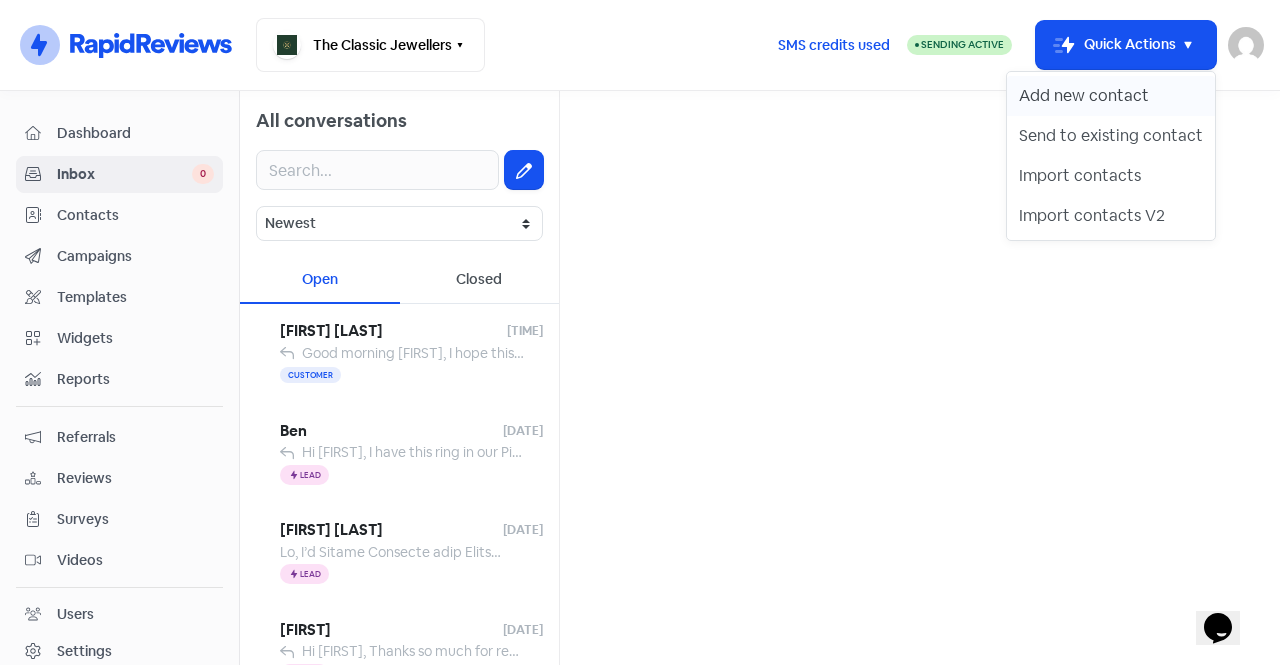 click on "Add new contact" at bounding box center [1111, 96] 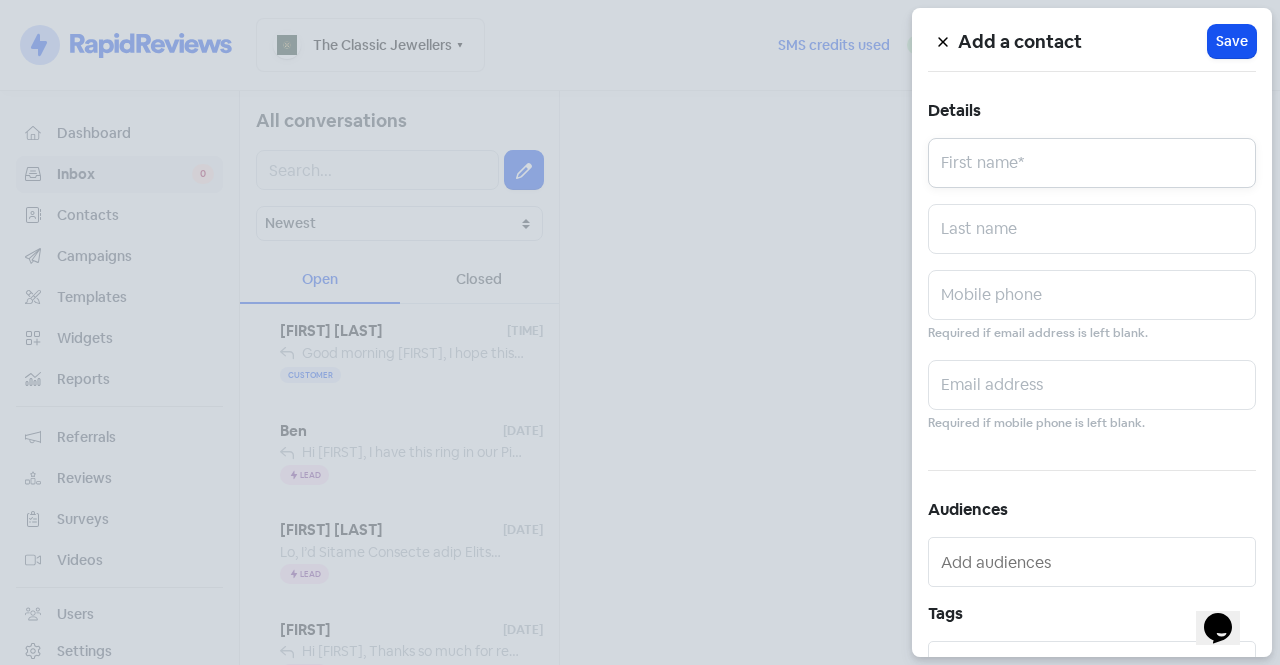 click at bounding box center [1092, 163] 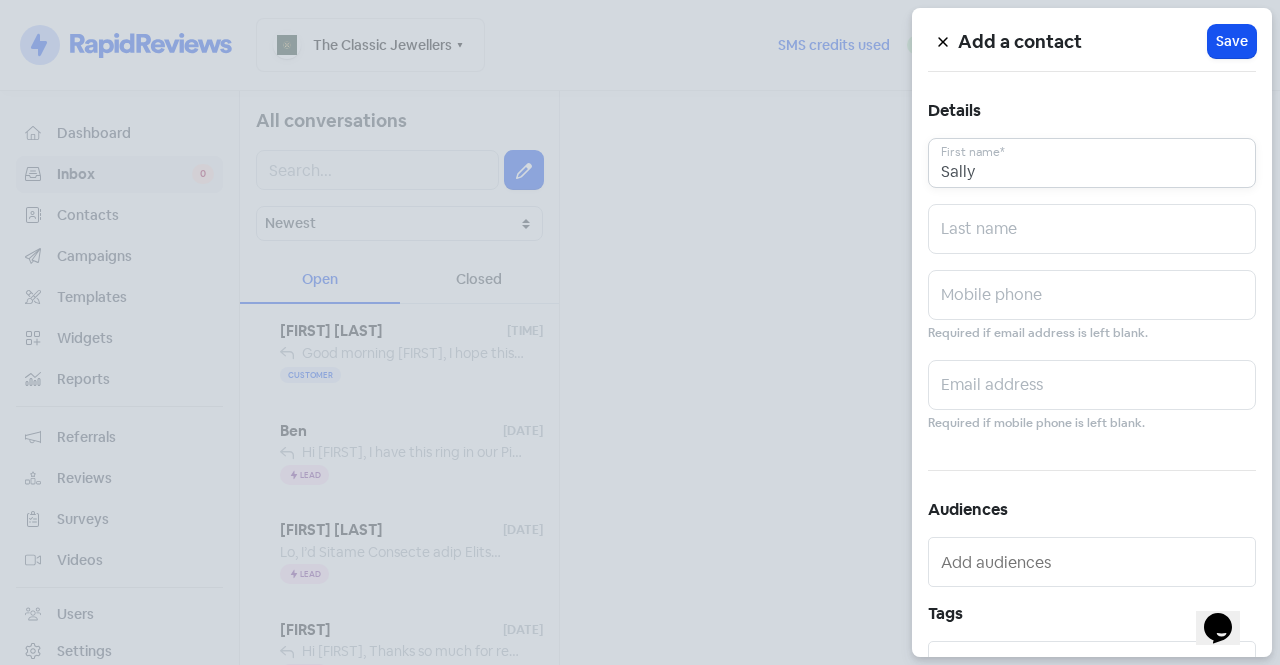 type on "Sally" 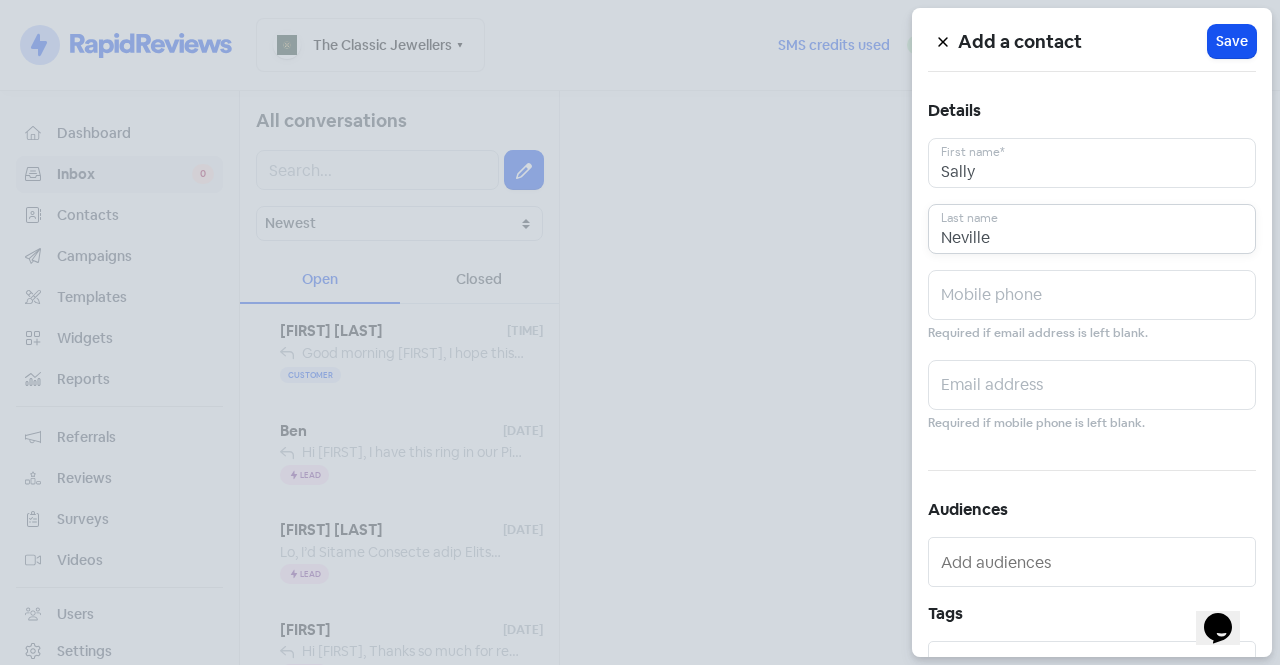 type on "Neville" 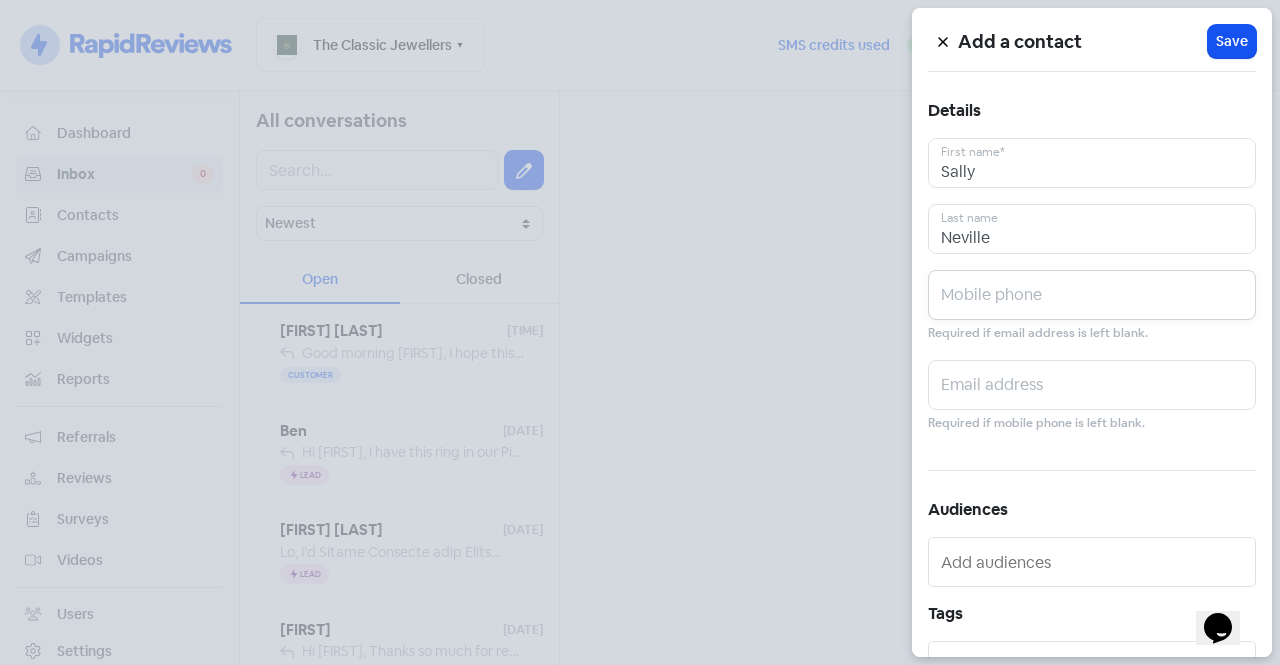 click at bounding box center [1092, 295] 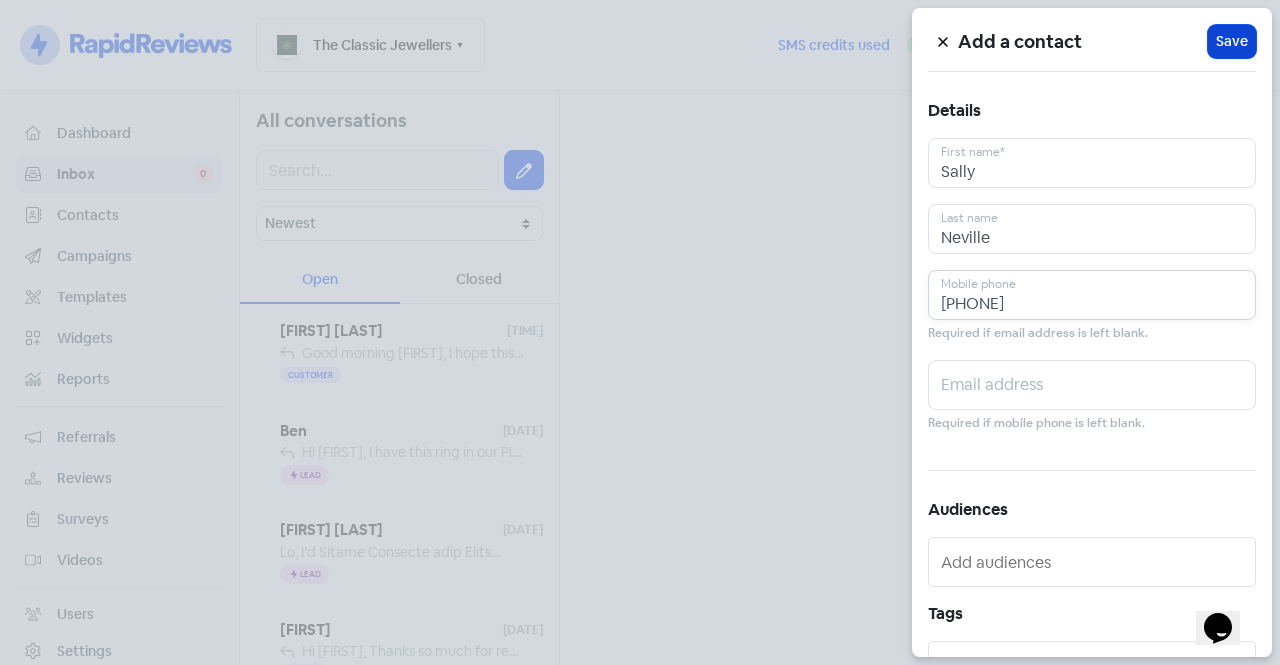 type on "0411 836 423" 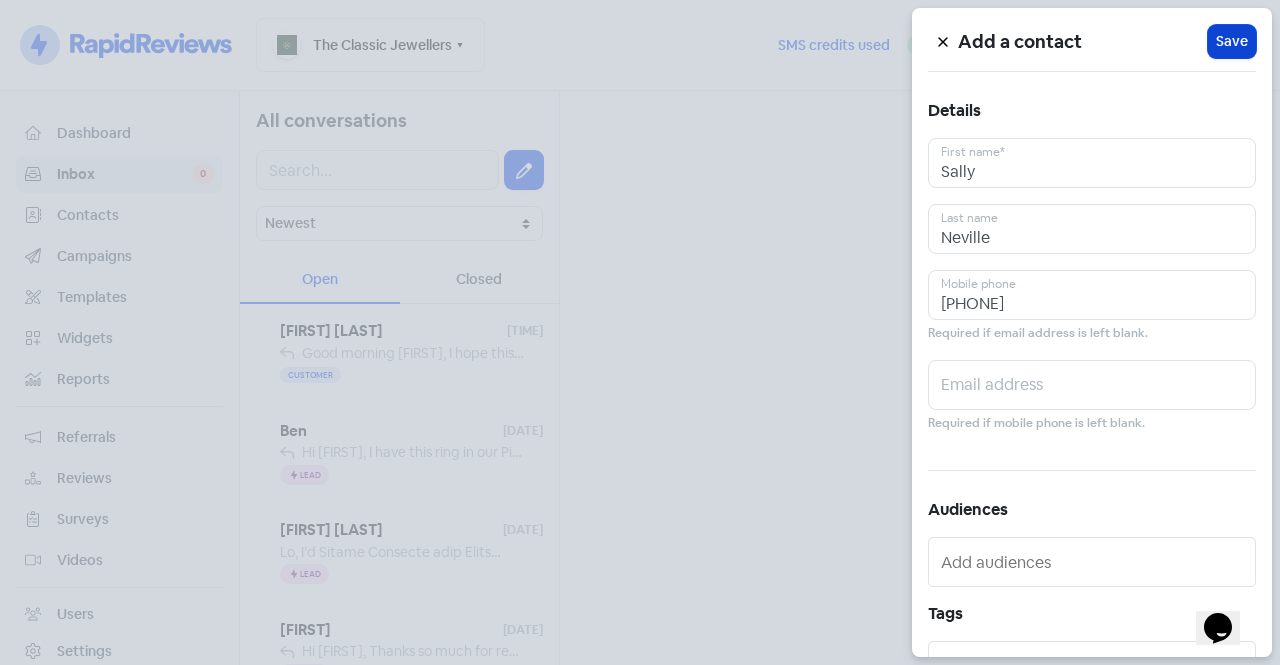 click on "Save" at bounding box center [1232, 41] 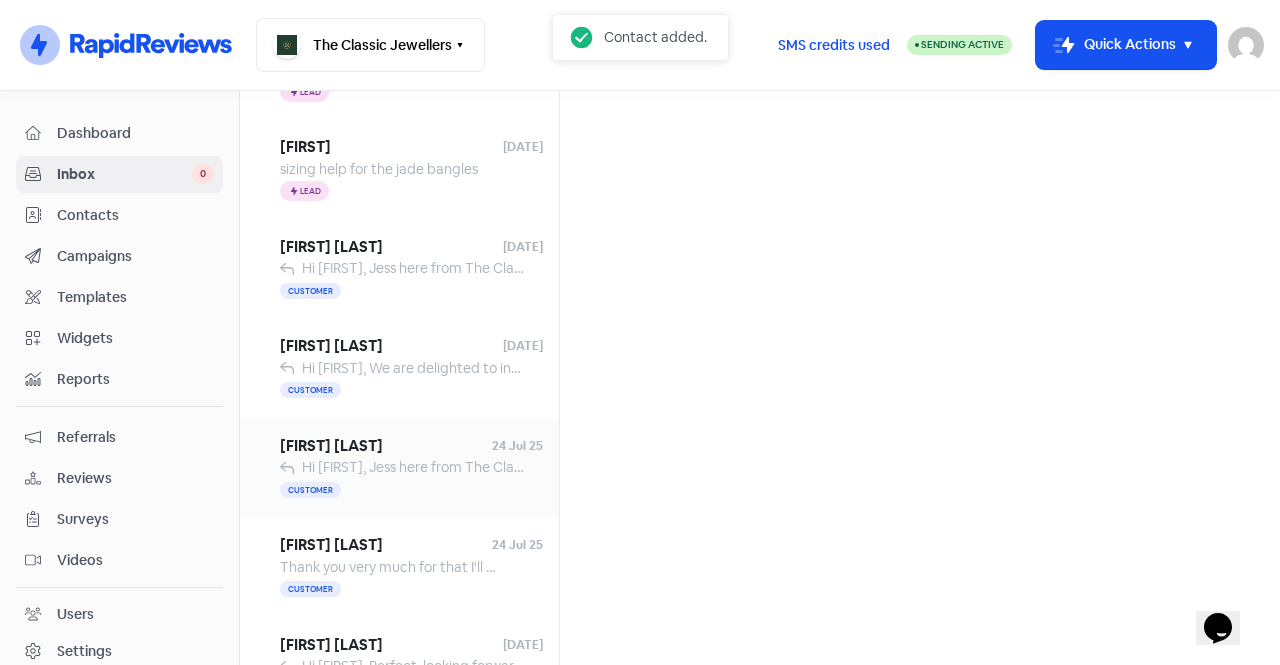 scroll, scrollTop: 600, scrollLeft: 0, axis: vertical 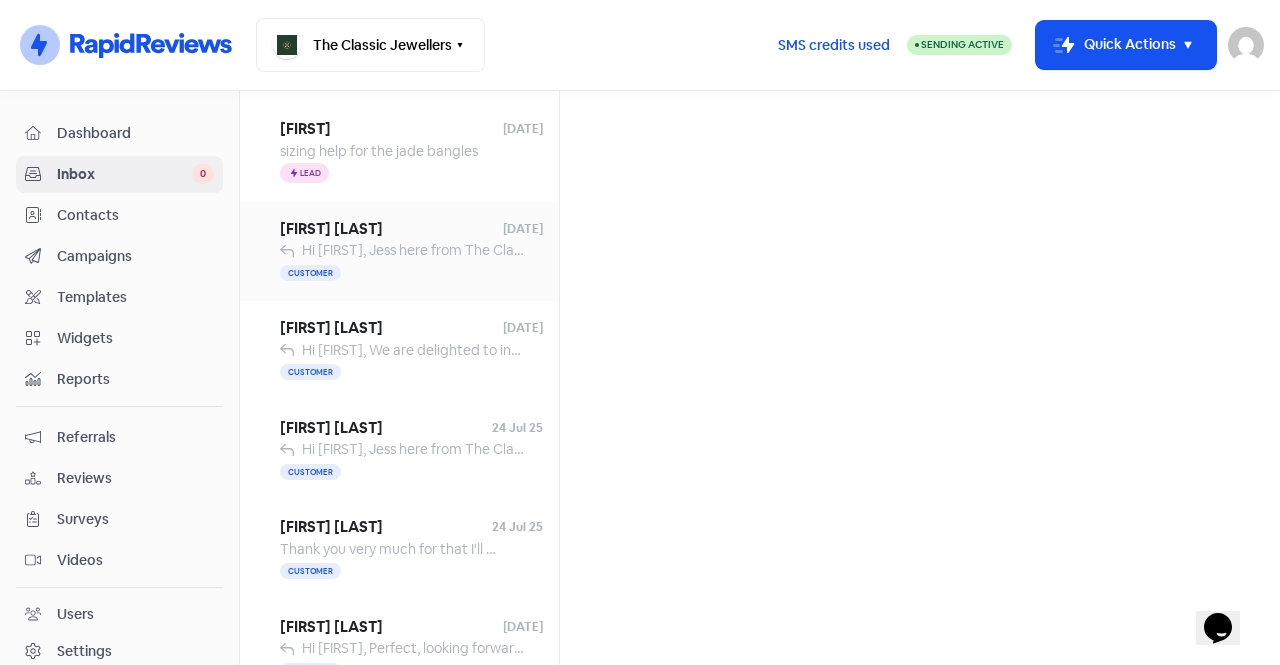click on "[FIRST] [LAST]" at bounding box center [391, 229] 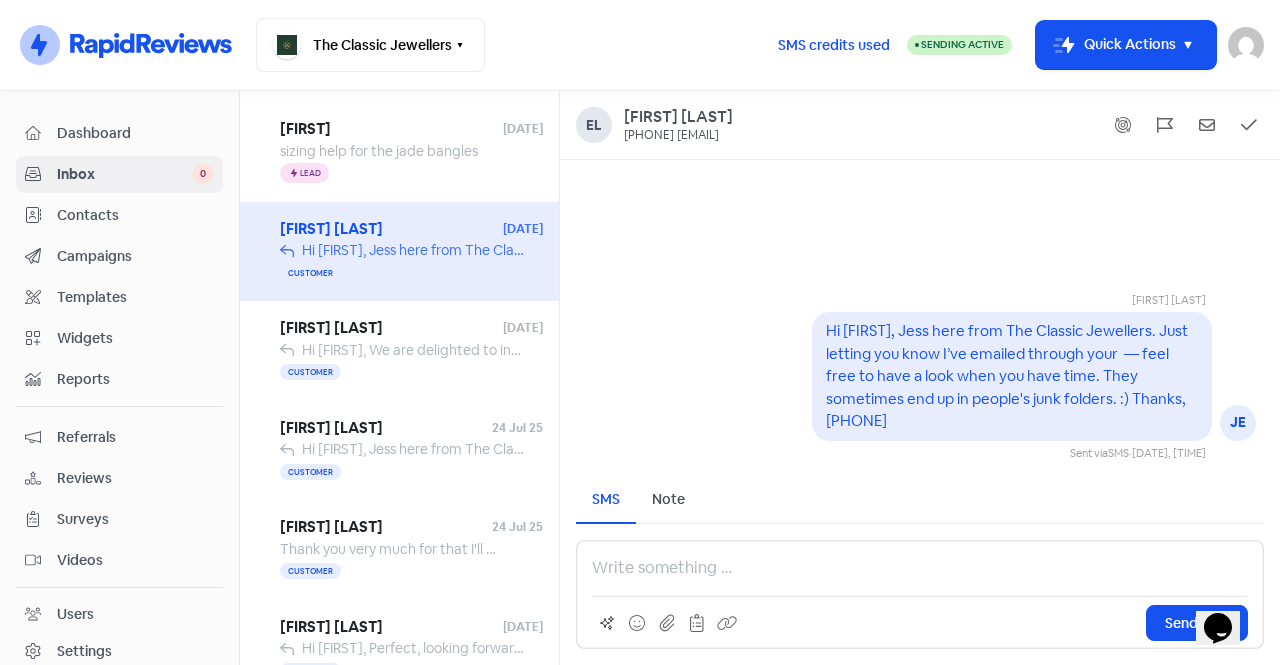 click on "Hi Ella, Jess here from The Classic Jewellers. Just letting you know I’ve emailed through your  — feel free to have a look when you have time. They sometimes end up in people's junk folders. :) Thanks, [PHONE]" at bounding box center [1012, 376] 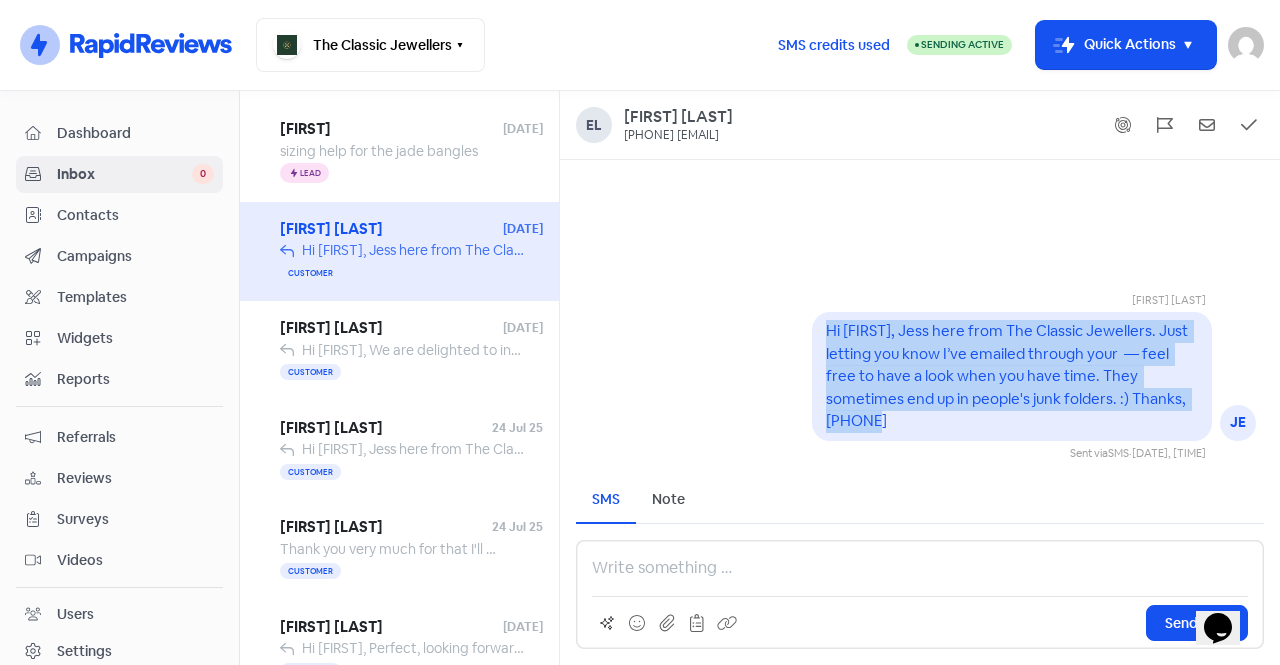 drag, startPoint x: 922, startPoint y: 419, endPoint x: 831, endPoint y: 330, distance: 127.28708 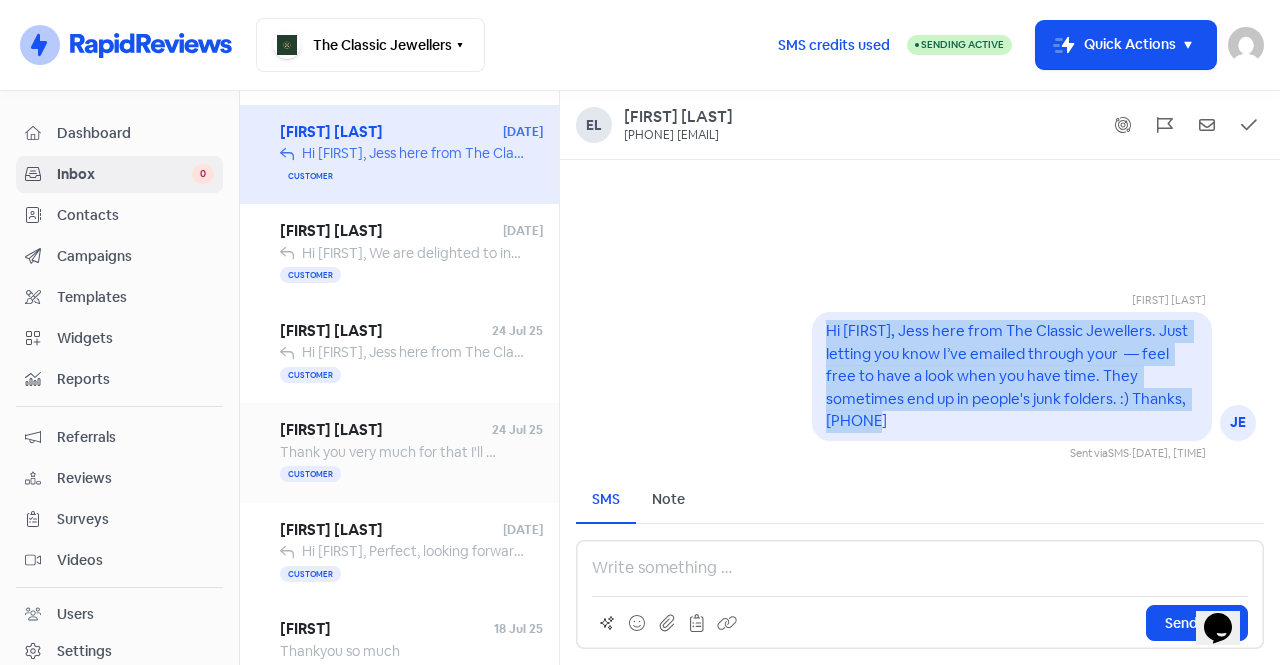 scroll, scrollTop: 700, scrollLeft: 0, axis: vertical 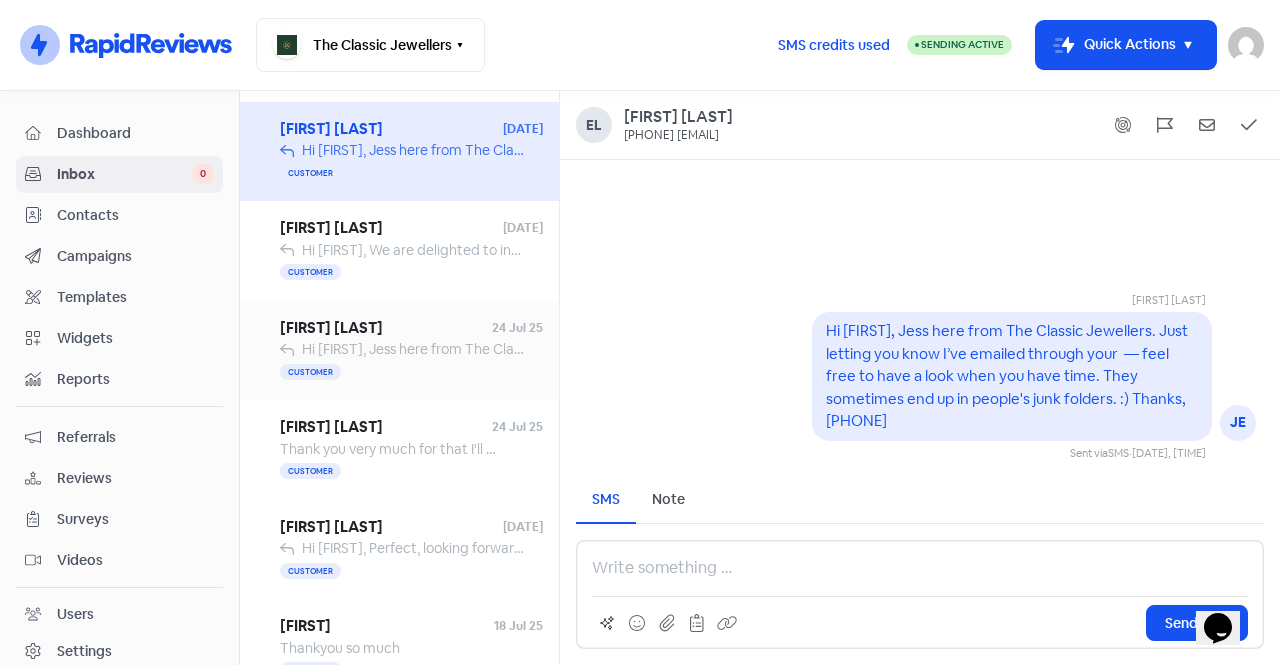 click on "[FIRST] [LAST]" at bounding box center [386, 328] 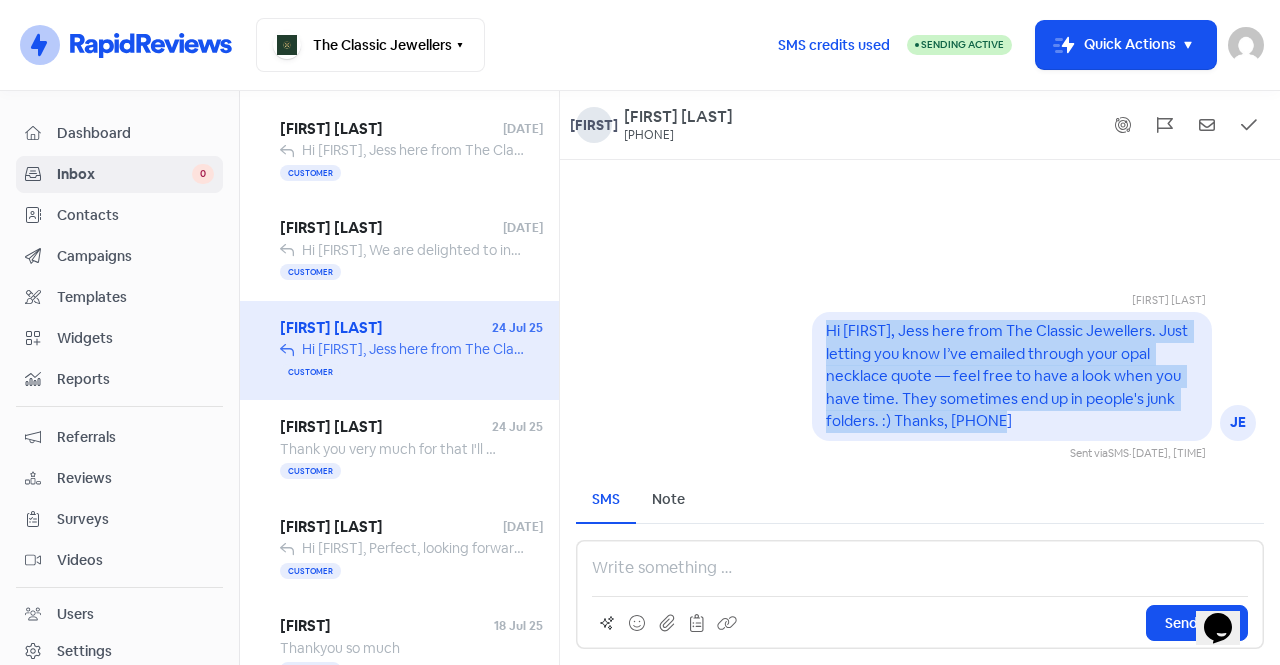 drag, startPoint x: 1044, startPoint y: 420, endPoint x: 821, endPoint y: 336, distance: 238.29604 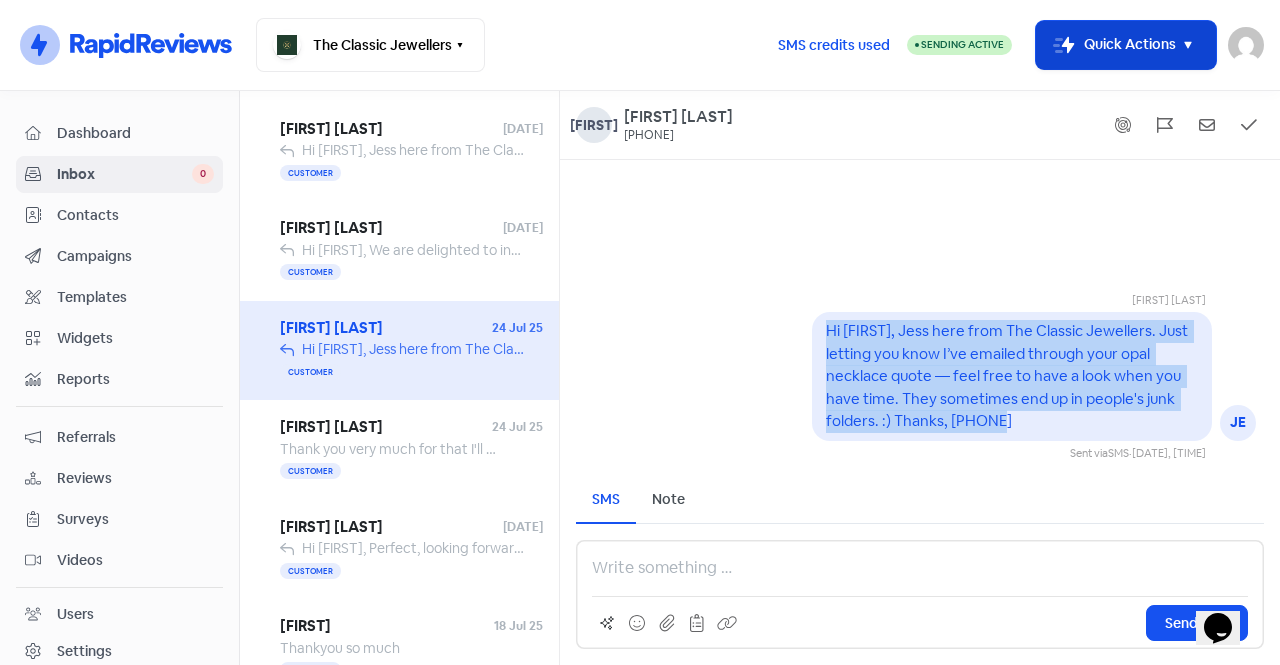 click on "Icon For Thunder-move  Quick Actions" at bounding box center (1126, 45) 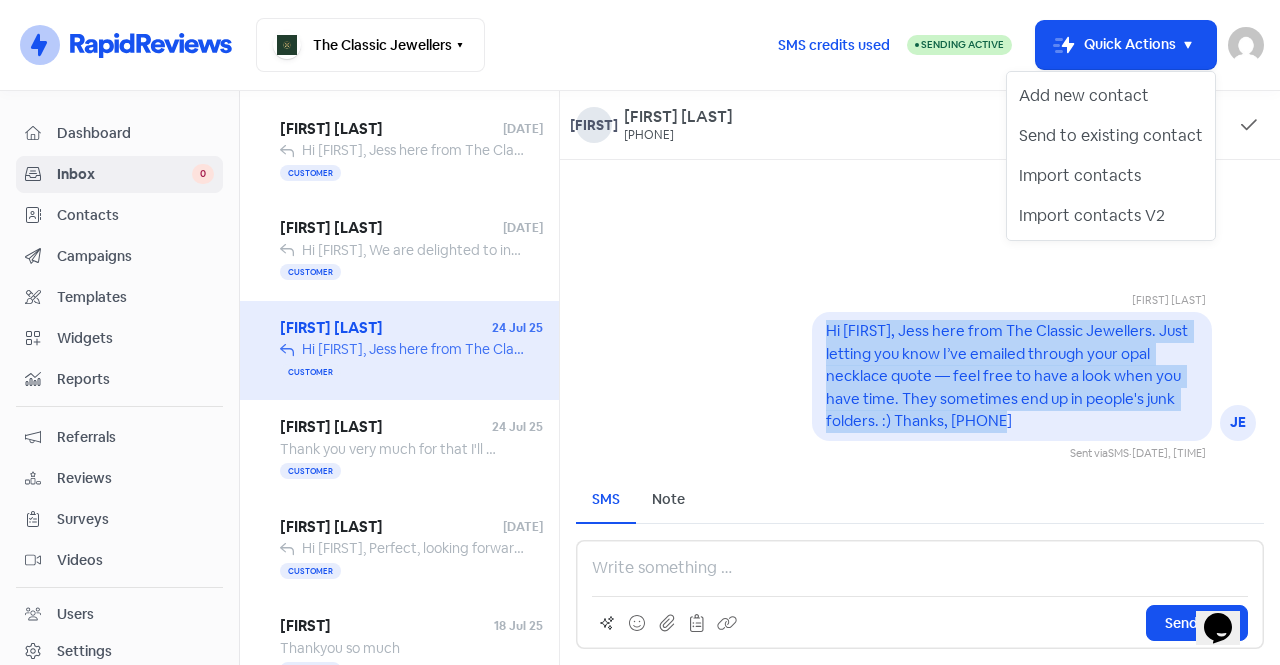 click on "Jessica Heng  JE Hi Kaye, Jess here from The Classic Jewellers. Just letting you know I’ve emailed through your opal necklace quote — feel free to have a look when you have time. They sometimes end up in people's junk folders. :) Thanks, 8225 6108 Sent via  SMS  ·  24 Jul 2025, 2:17 pm" at bounding box center [920, 361] 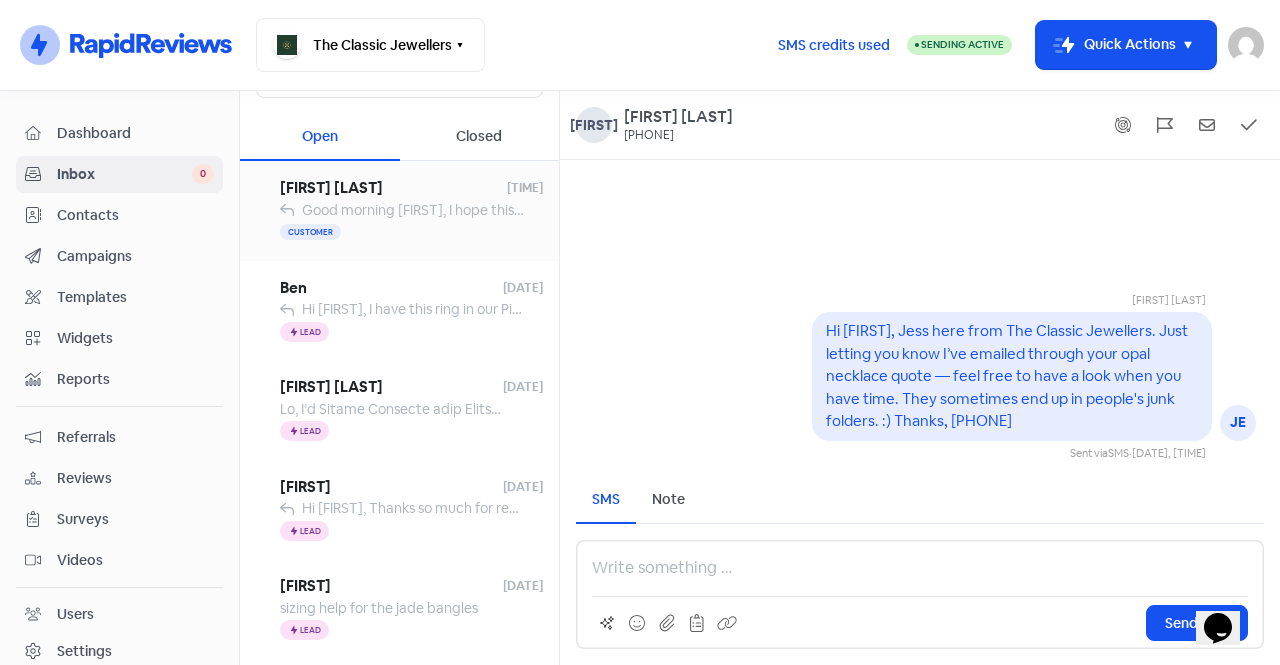scroll, scrollTop: 0, scrollLeft: 0, axis: both 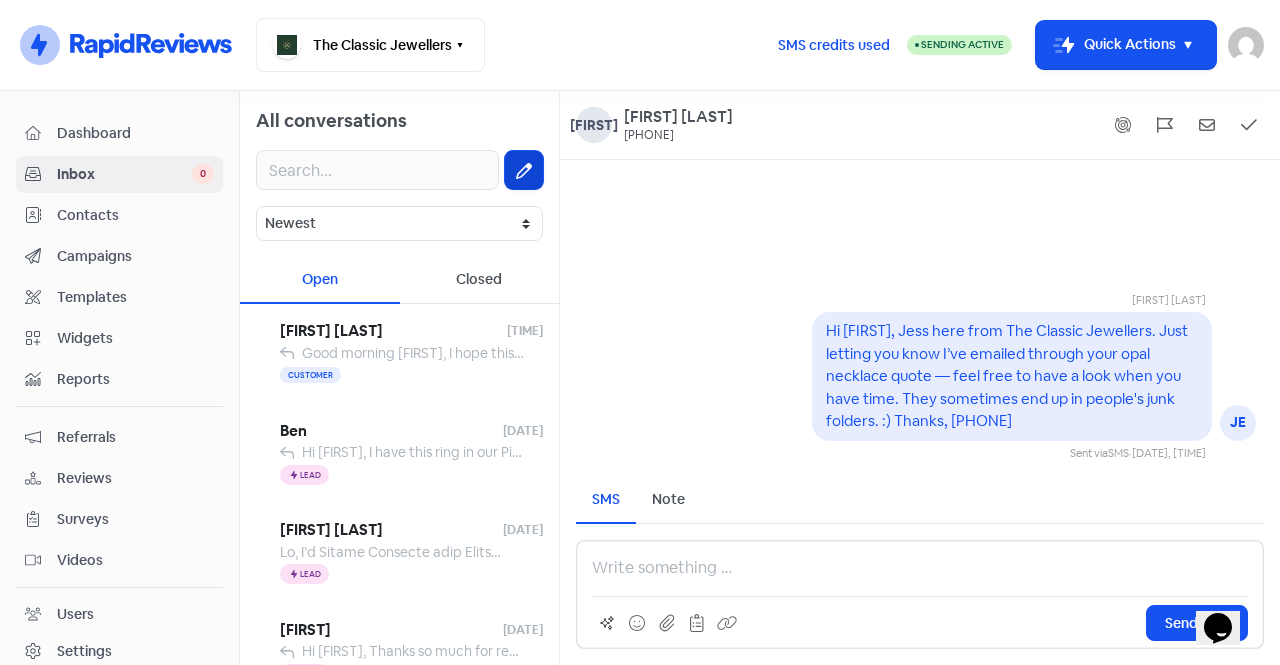 click 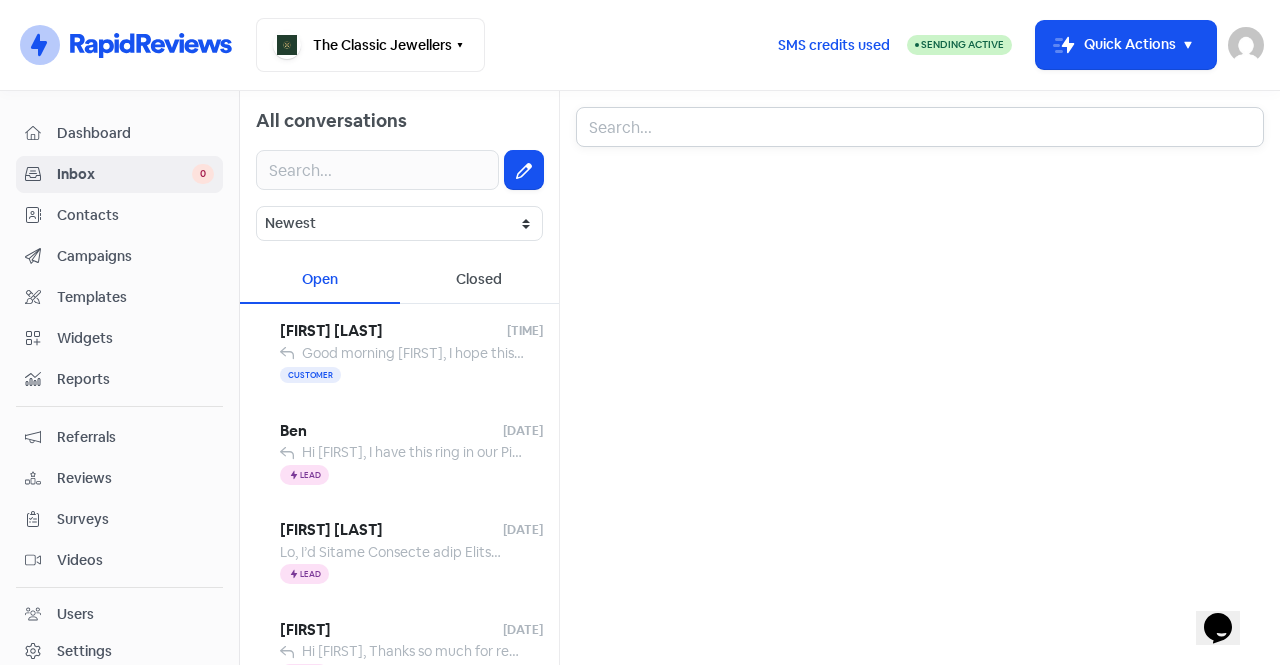 click at bounding box center [920, 127] 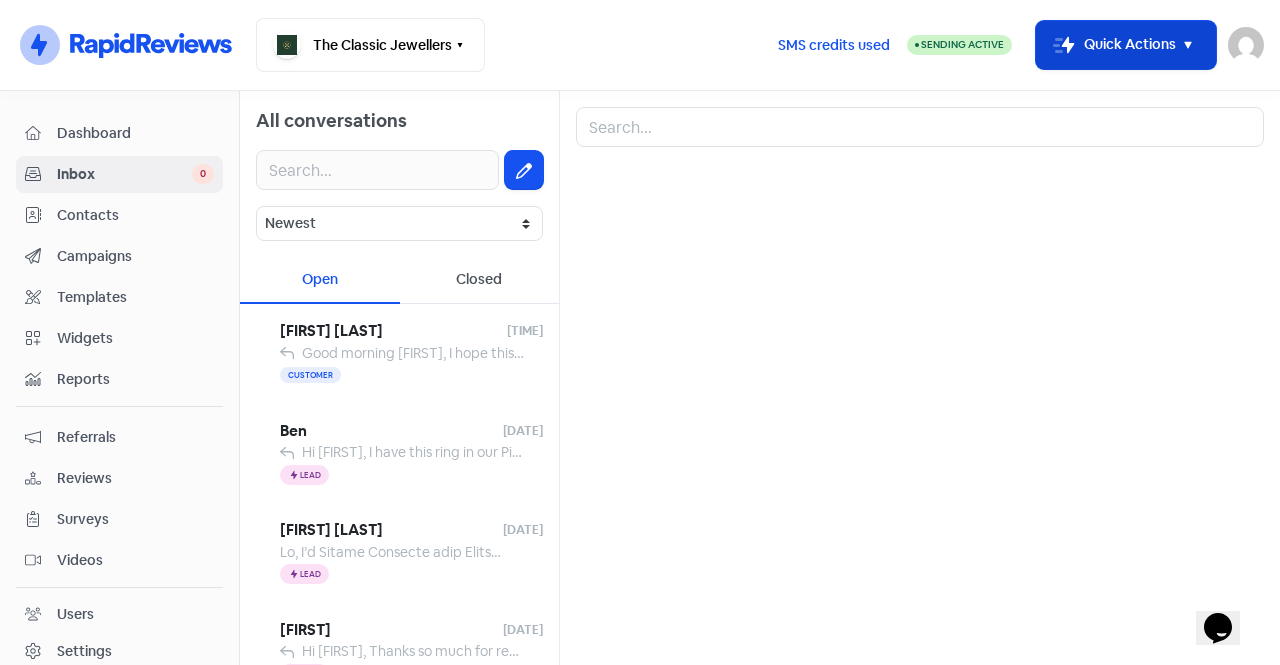 click on "Icon For Thunder-move  Quick Actions" at bounding box center (1126, 45) 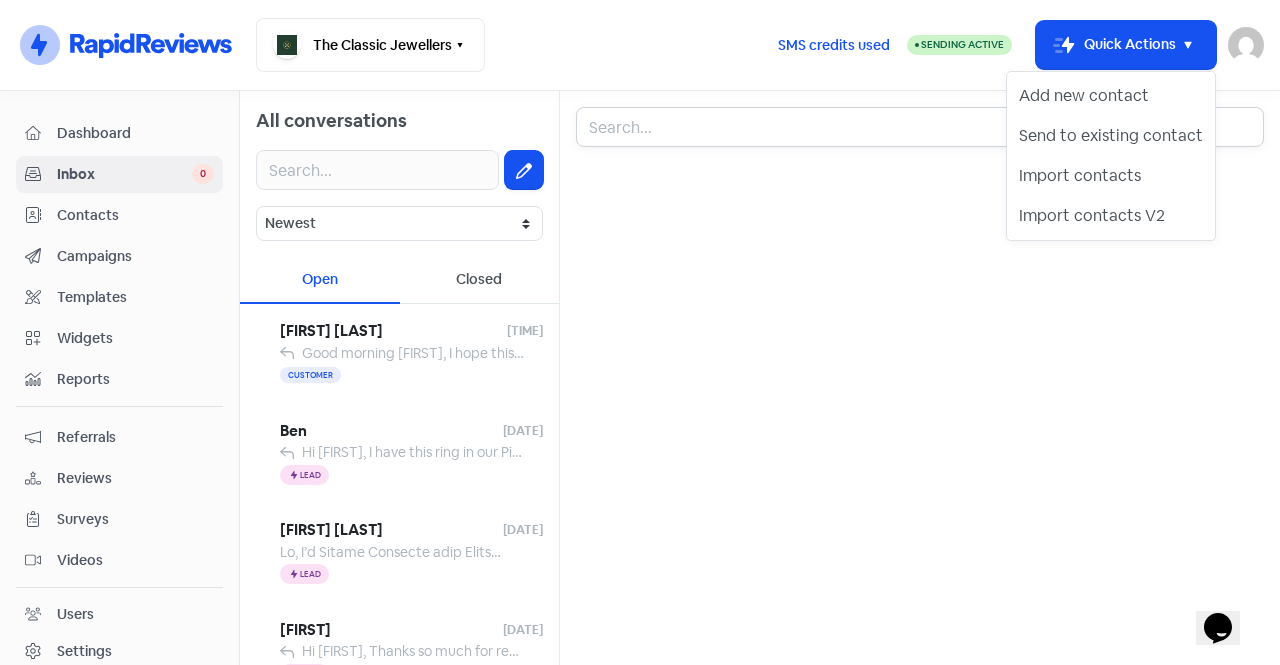 click at bounding box center [920, 127] 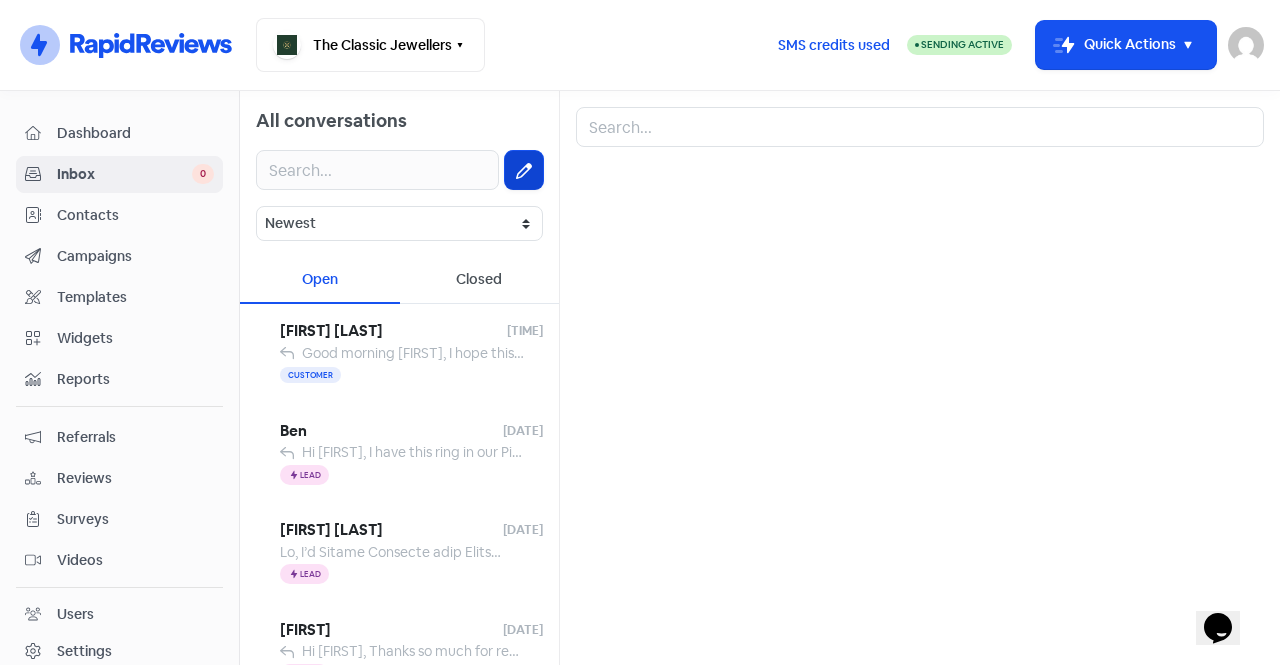 click 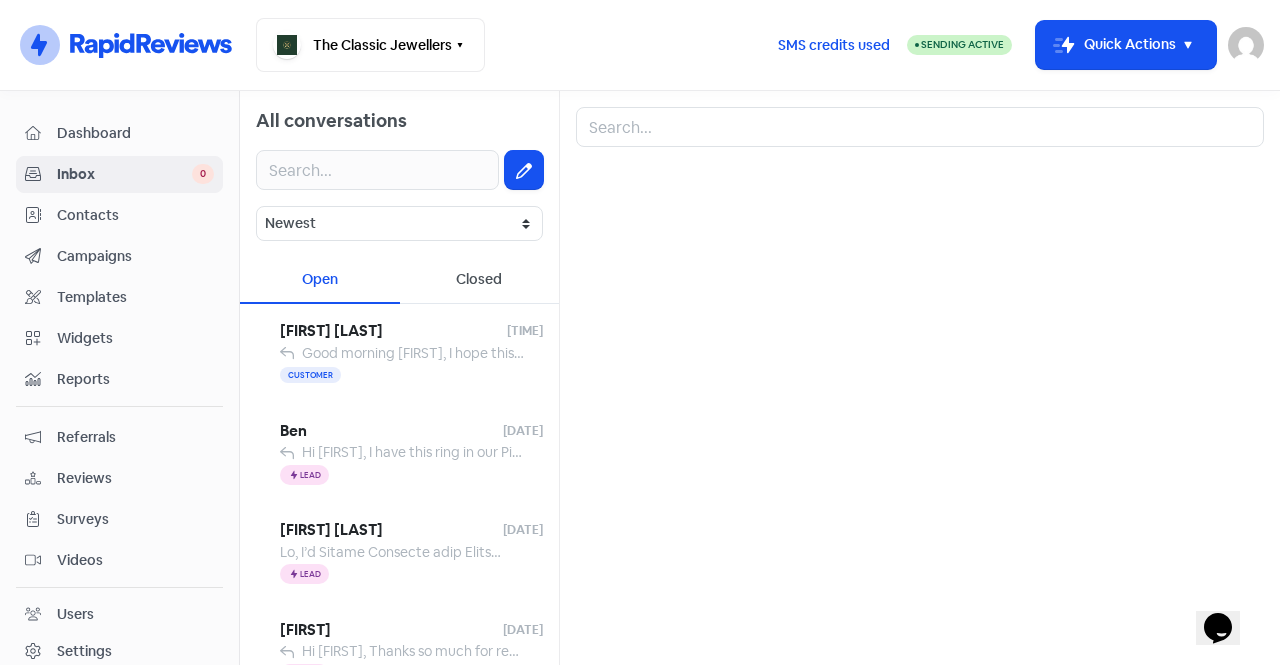 click at bounding box center (920, 406) 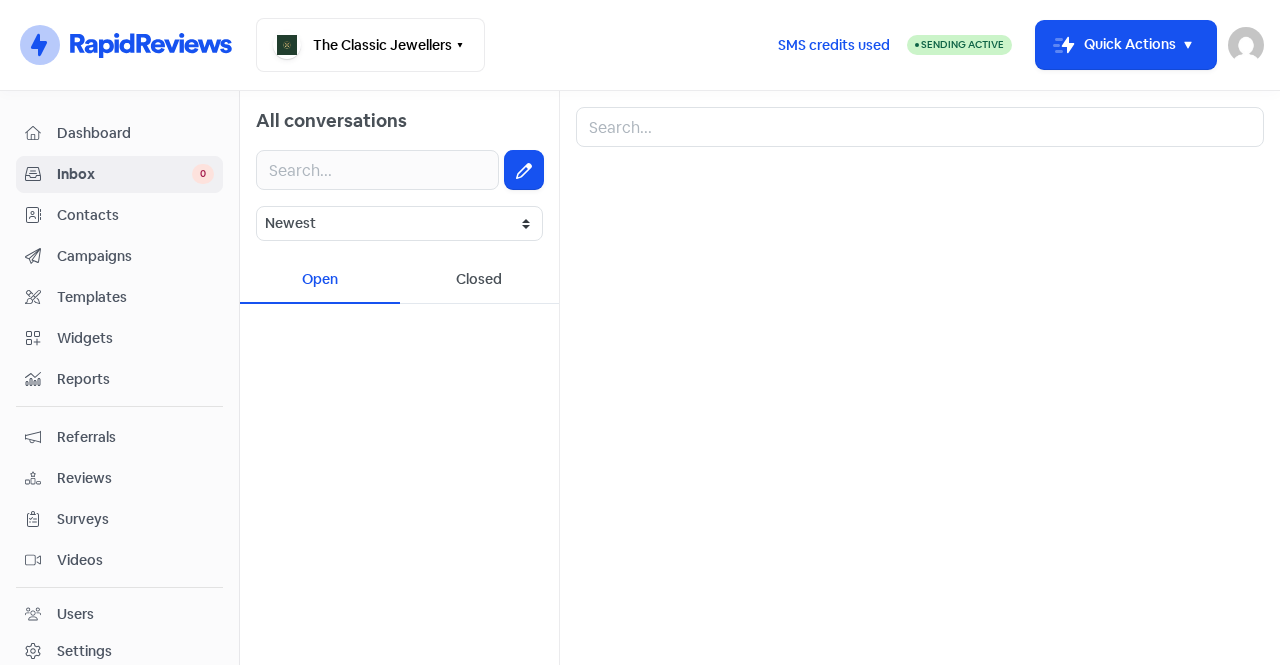 scroll, scrollTop: 0, scrollLeft: 0, axis: both 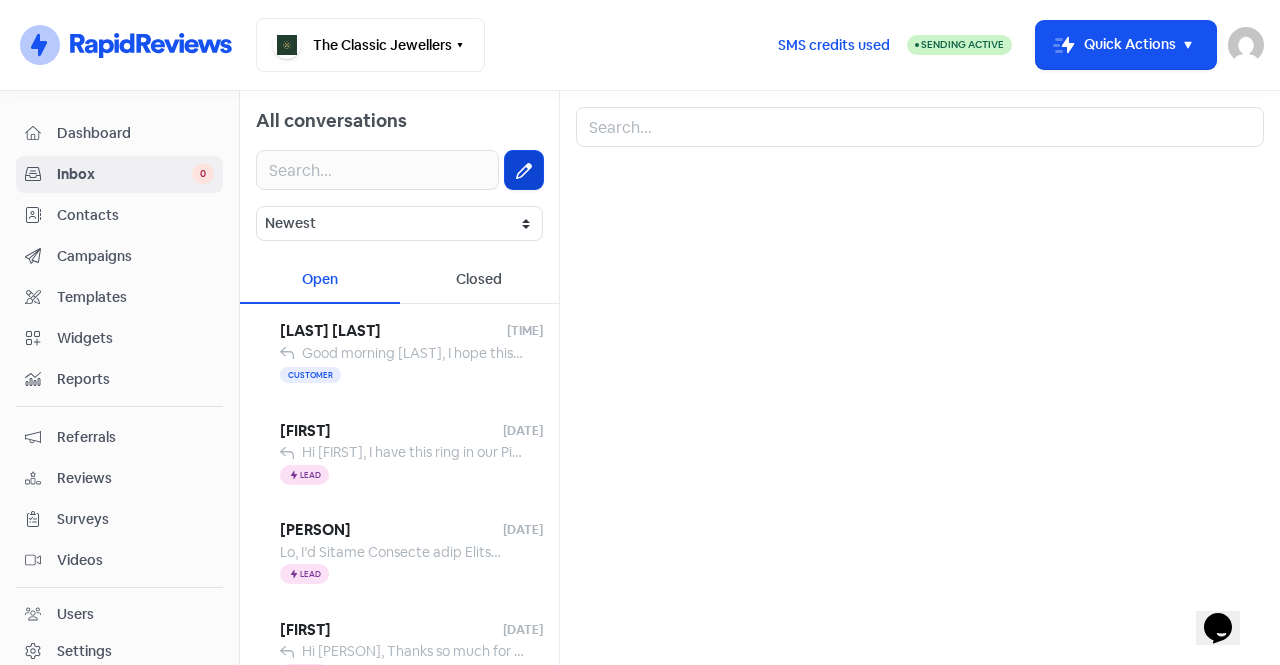 click at bounding box center [524, 170] 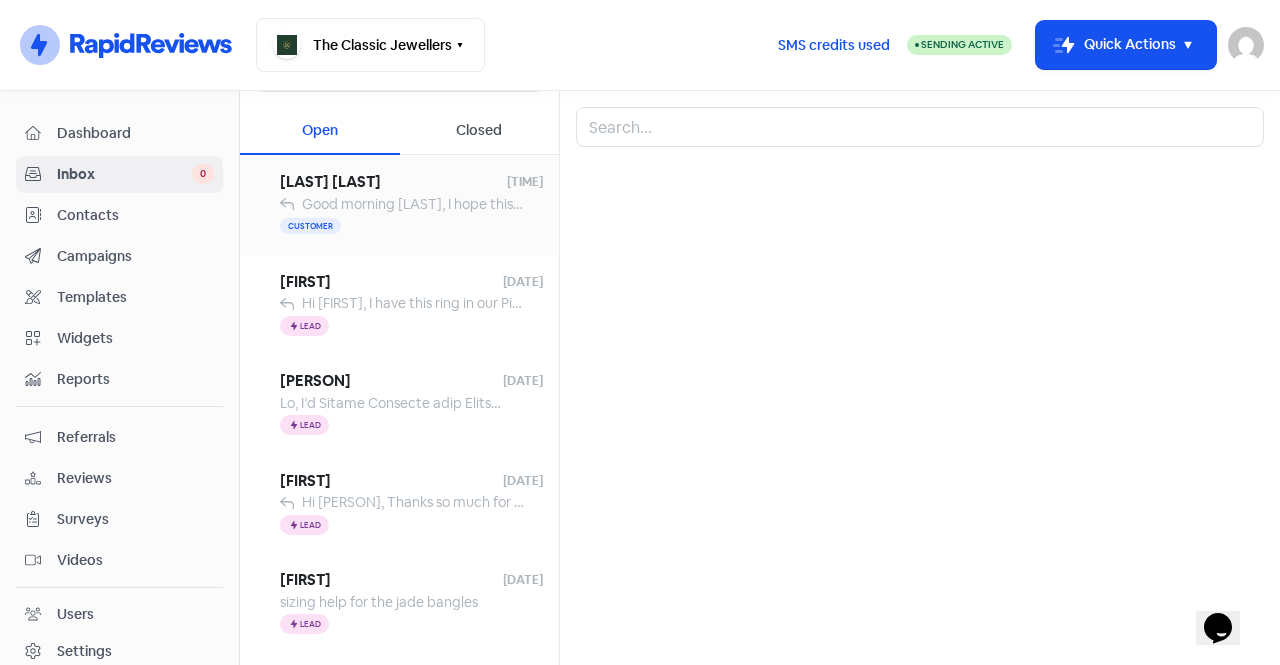 scroll, scrollTop: 0, scrollLeft: 0, axis: both 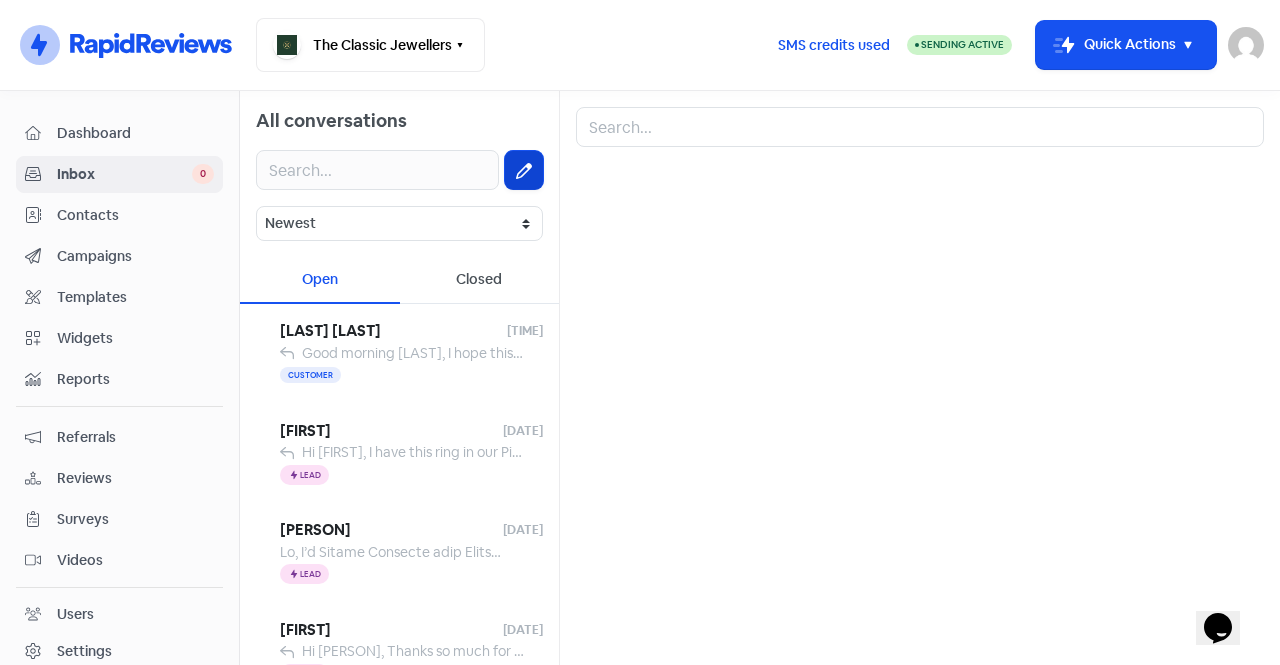 click 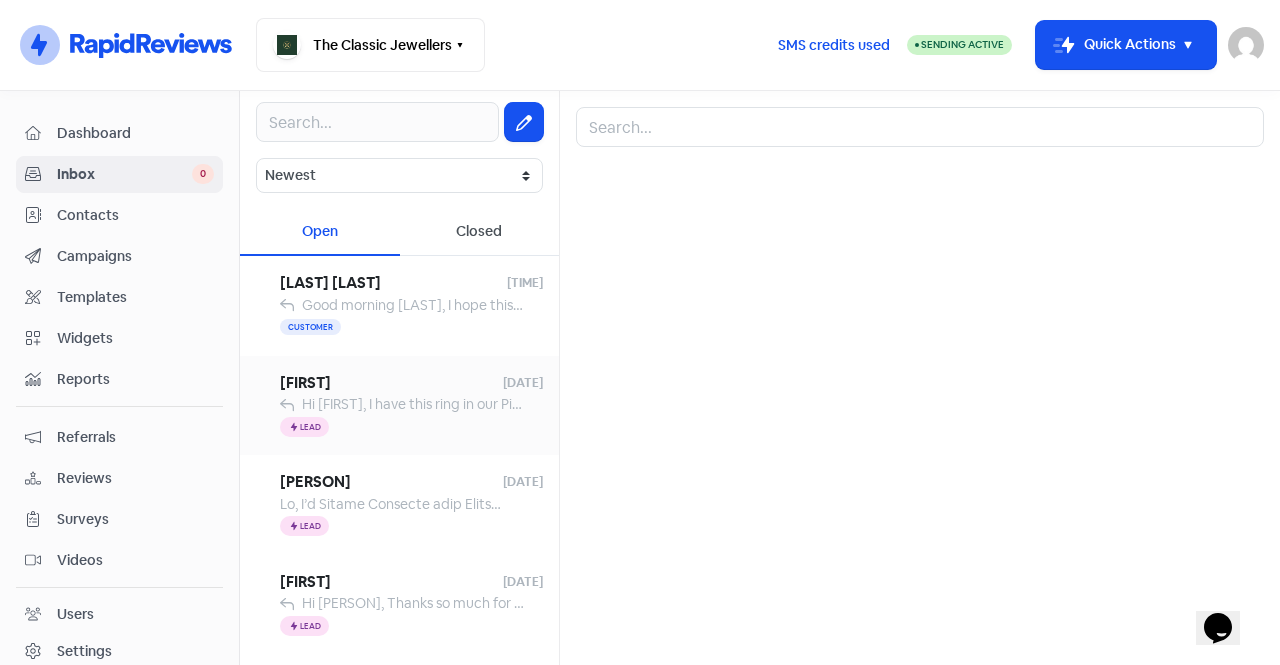 scroll, scrollTop: 0, scrollLeft: 0, axis: both 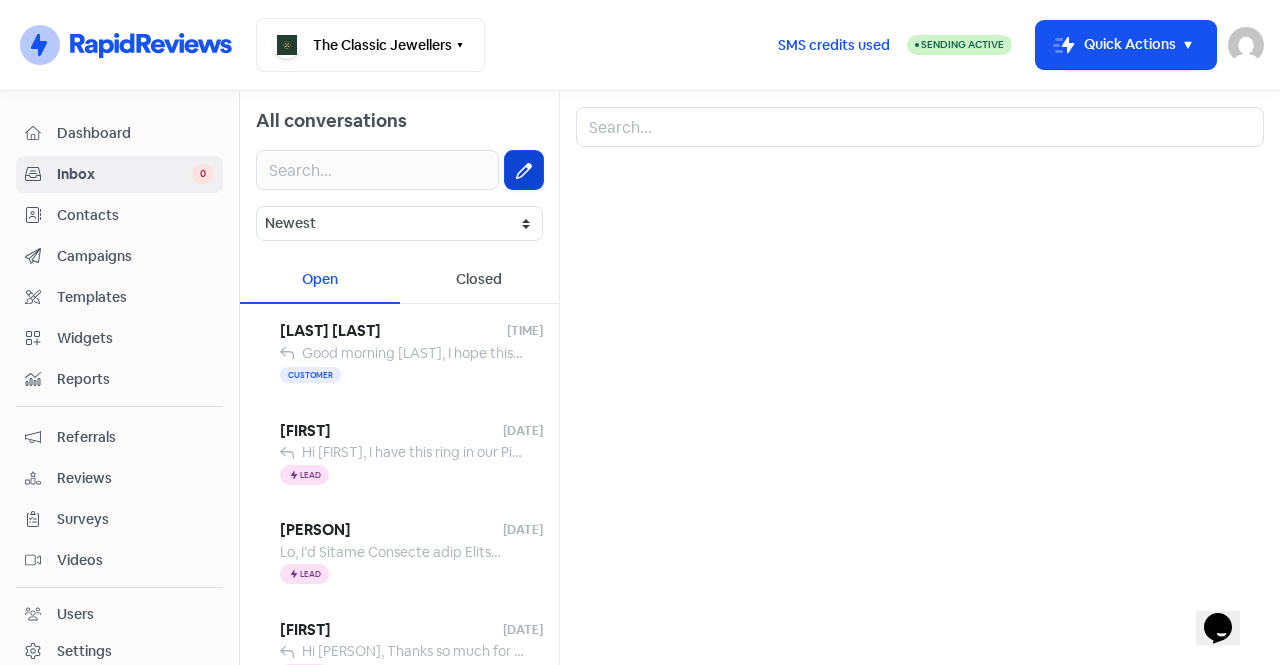 click 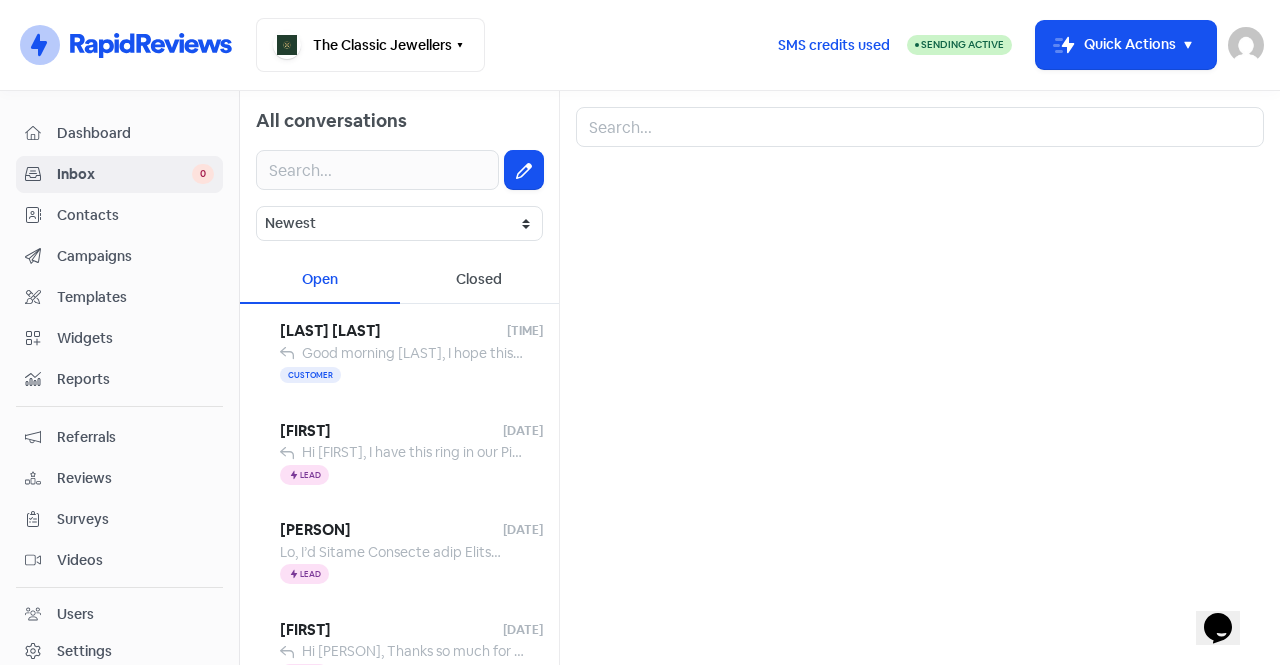 click at bounding box center [920, 406] 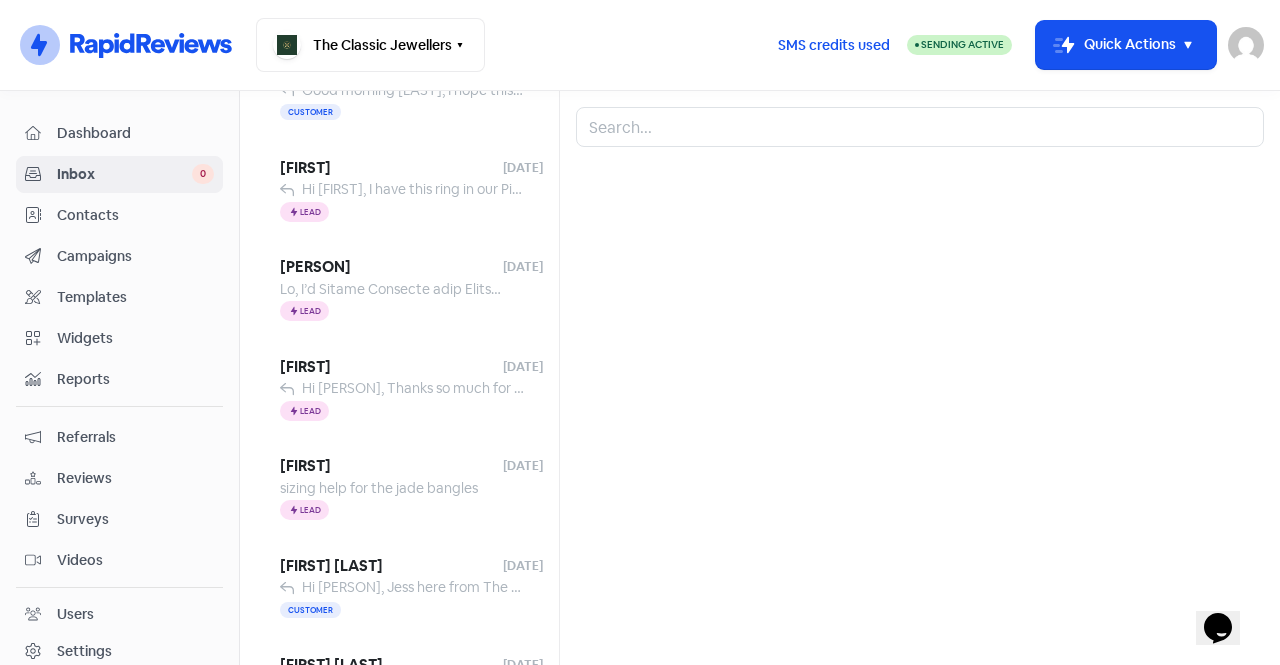 scroll, scrollTop: 300, scrollLeft: 0, axis: vertical 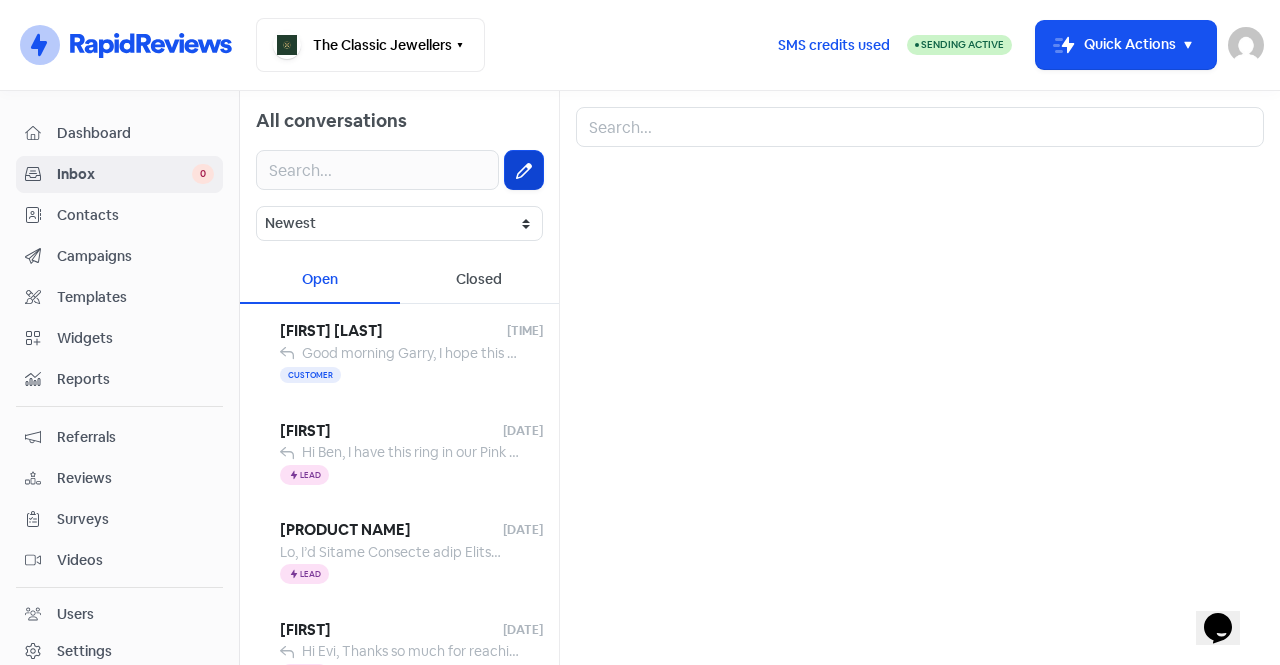 click 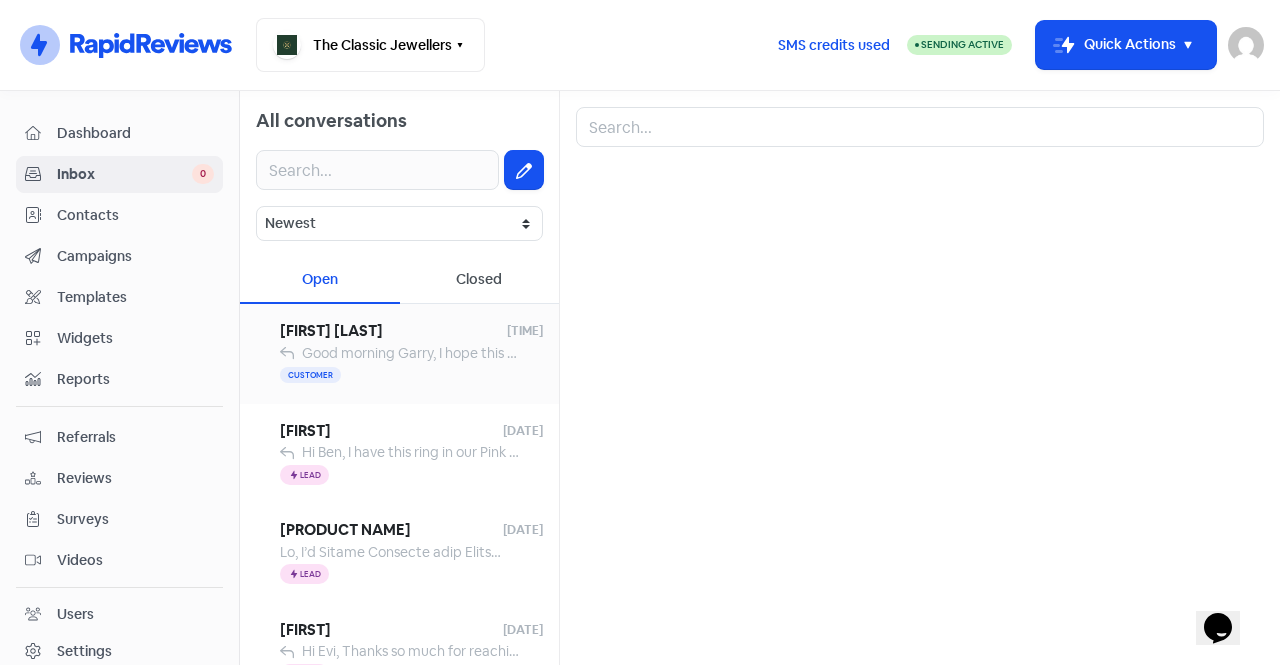 click on "[FIRST] [LAST]" at bounding box center (393, 331) 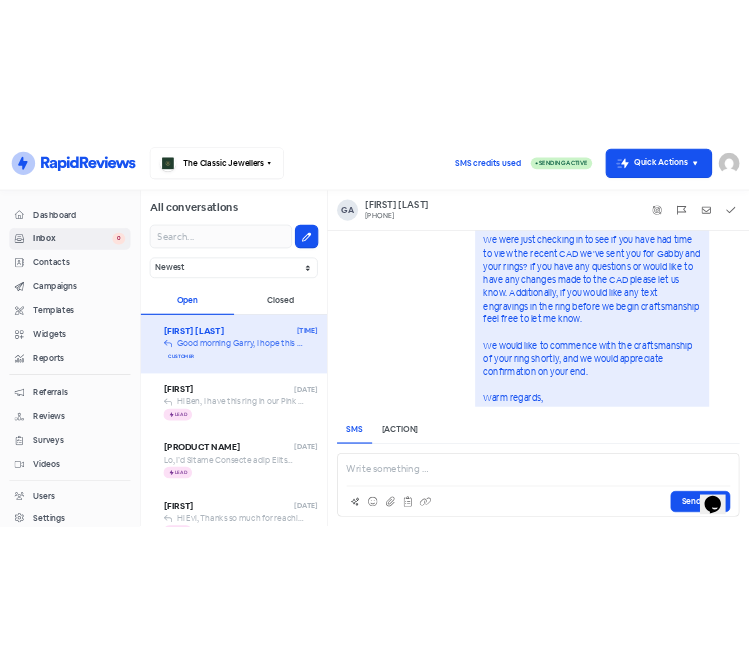 scroll, scrollTop: -215, scrollLeft: 0, axis: vertical 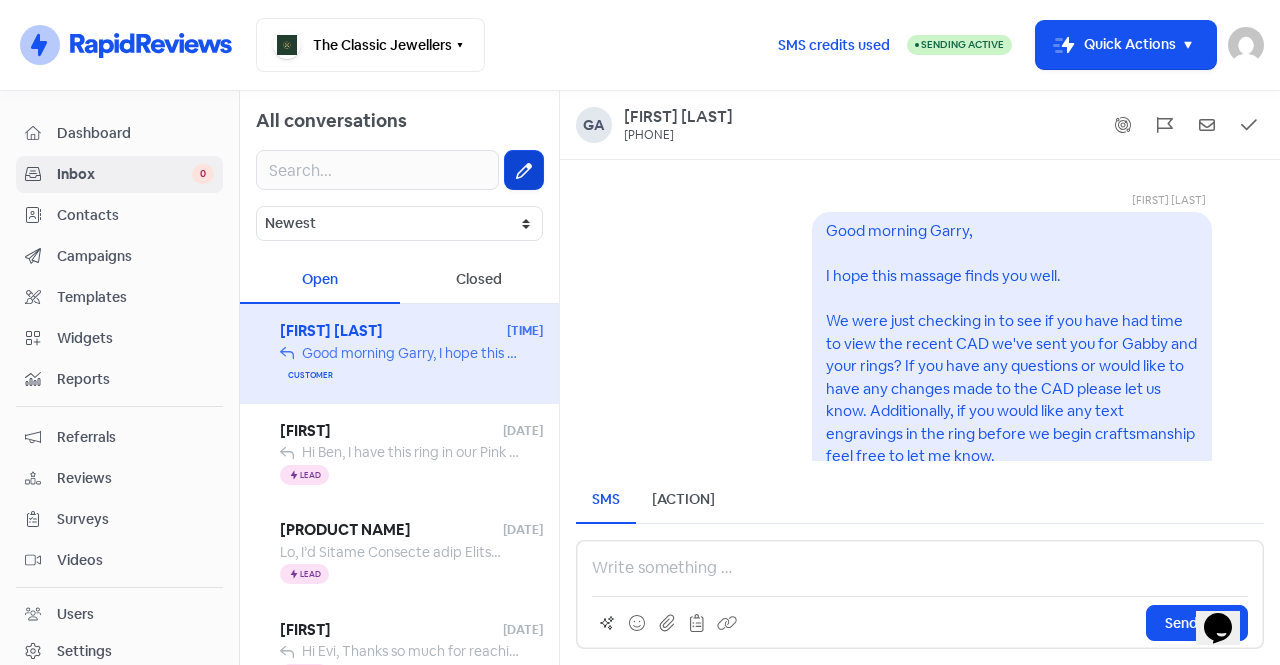 click 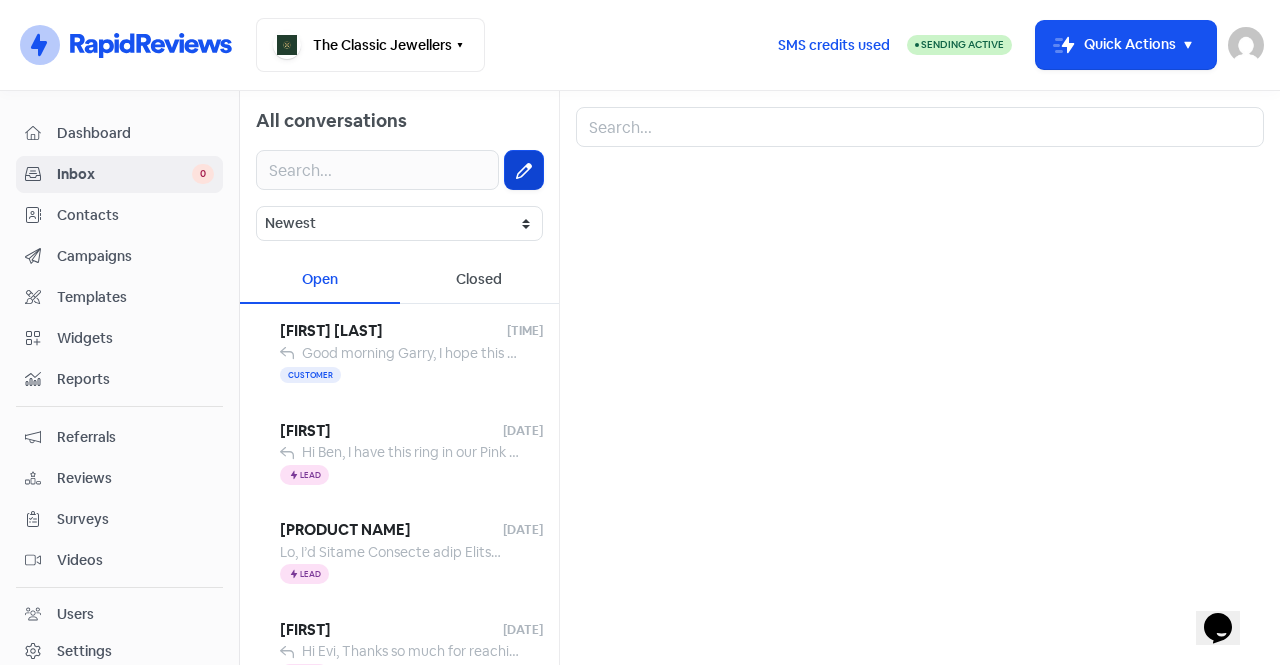 click 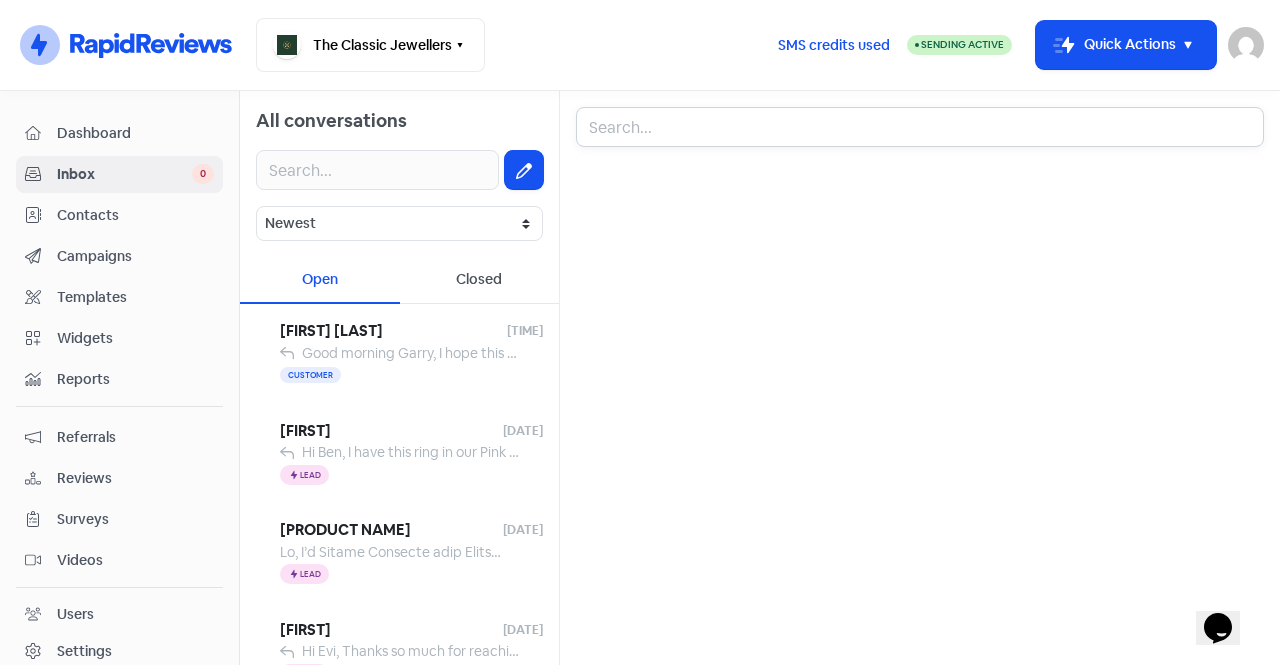 click at bounding box center (920, 127) 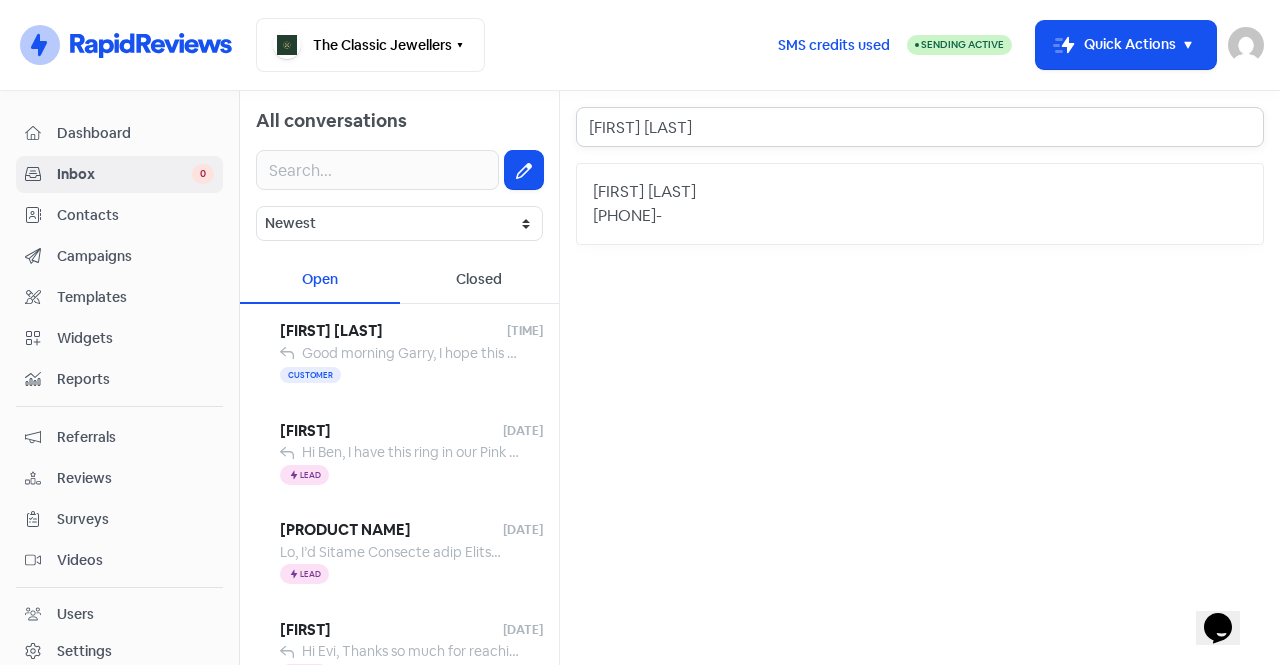 type on "[FIRST] [LAST]" 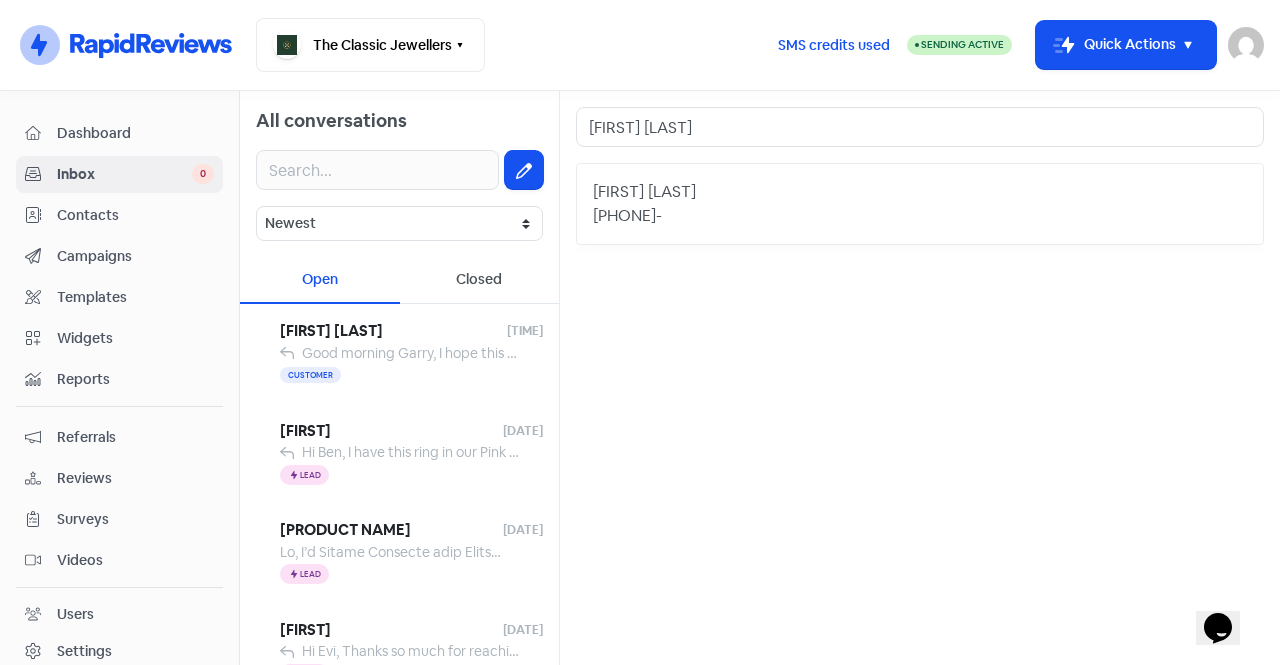 click on "[FIRST] [LAST]" at bounding box center (920, 192) 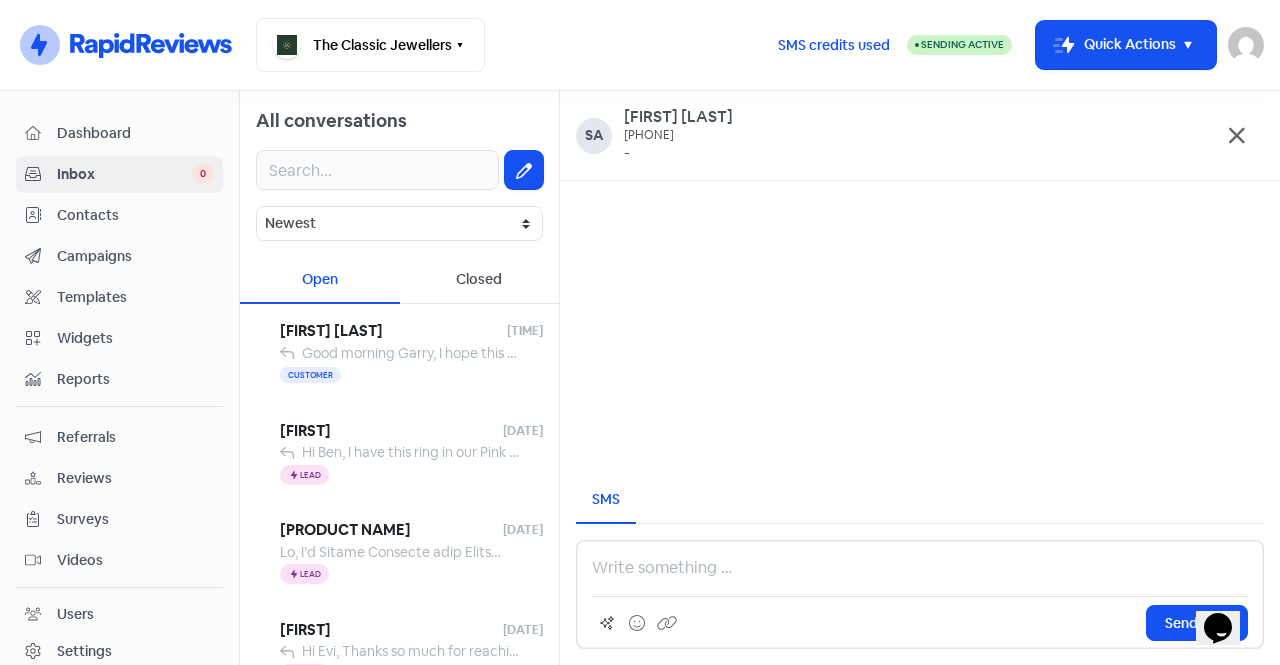 click at bounding box center (920, 568) 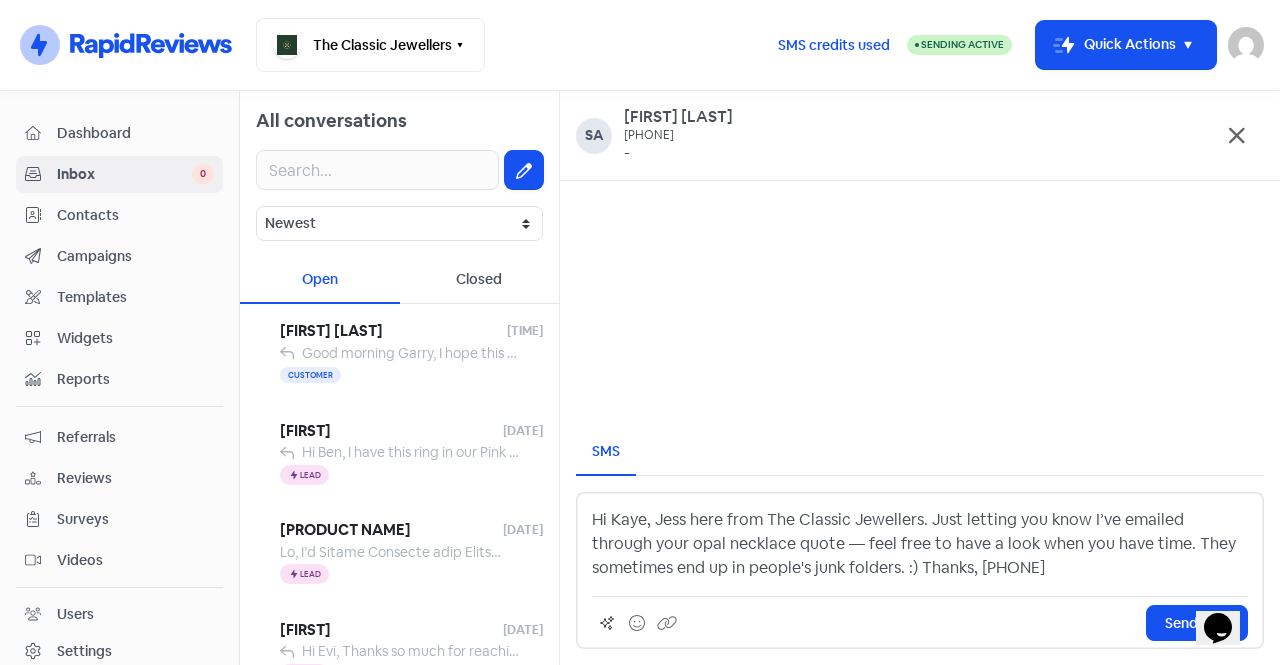 click on "Hi Kaye, Jess here from The Classic Jewellers. Just letting you know I’ve emailed through your opal necklace quote — feel free to have a look when you have time. They sometimes end up in people's junk folders. :) Thanks, [PHONE]" at bounding box center [920, 544] 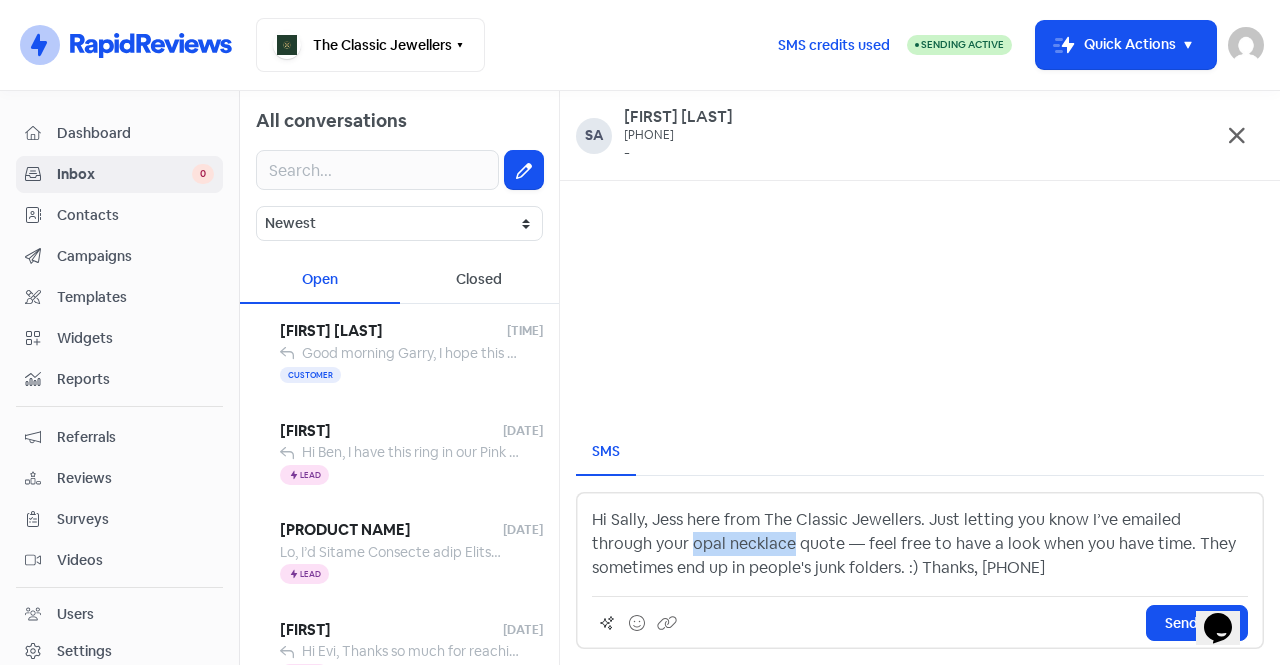drag, startPoint x: 727, startPoint y: 540, endPoint x: 630, endPoint y: 546, distance: 97.18539 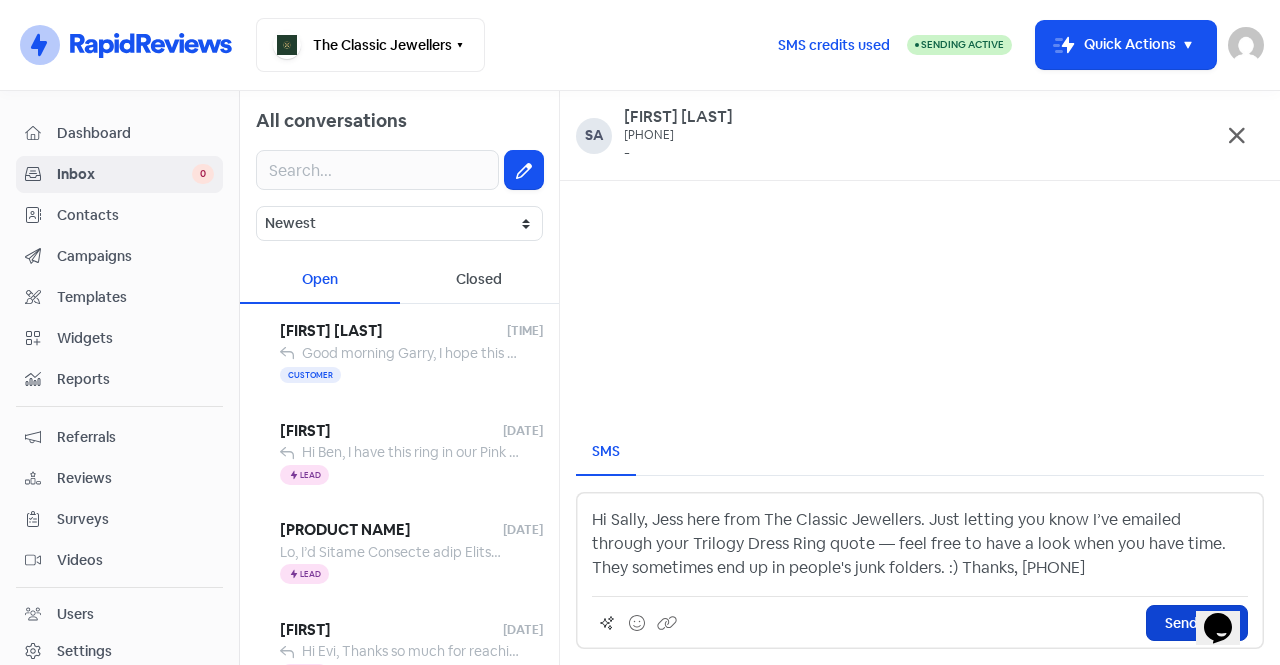 click on "Send SMS" at bounding box center [1197, 623] 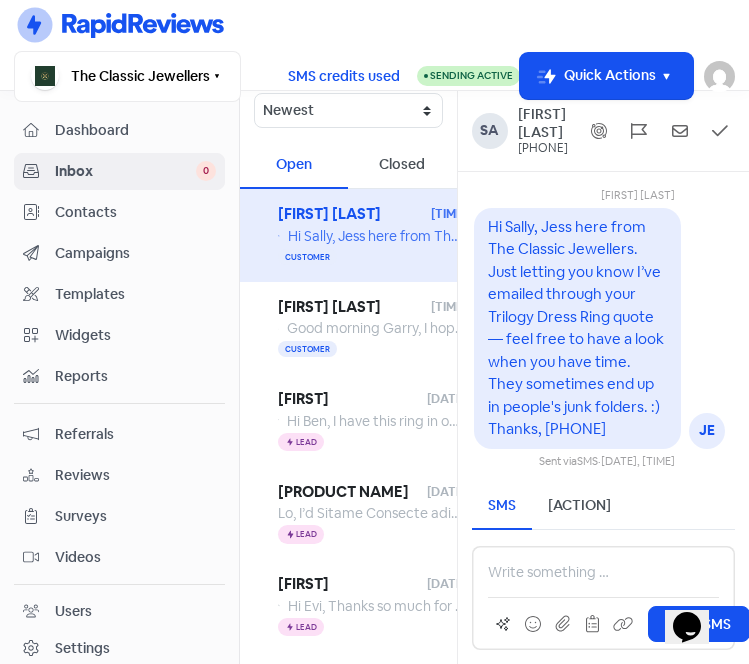 scroll, scrollTop: 0, scrollLeft: 0, axis: both 